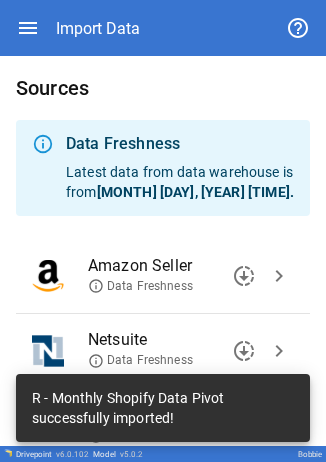 scroll, scrollTop: 0, scrollLeft: 0, axis: both 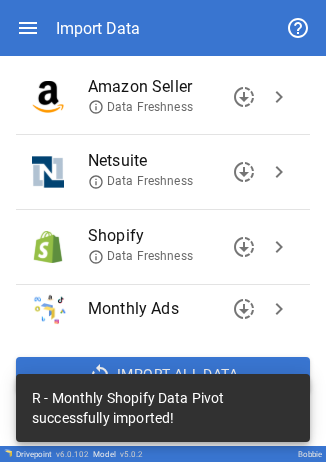 click on "chevron_right" at bounding box center (279, 172) 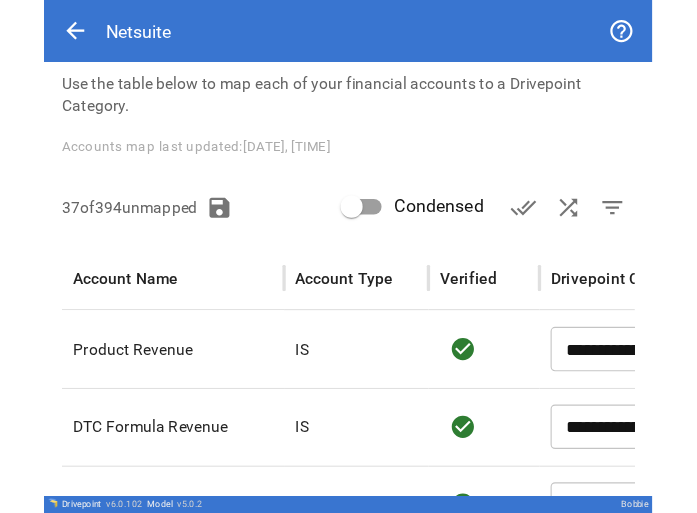 scroll, scrollTop: 139, scrollLeft: 0, axis: vertical 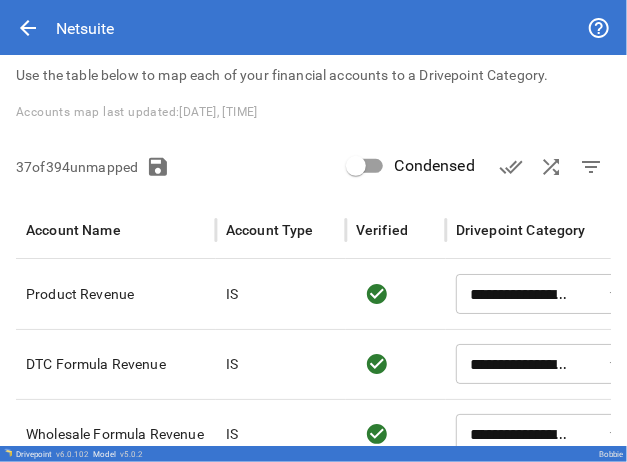 drag, startPoint x: 575, startPoint y: 170, endPoint x: 560, endPoint y: 120, distance: 52.201534 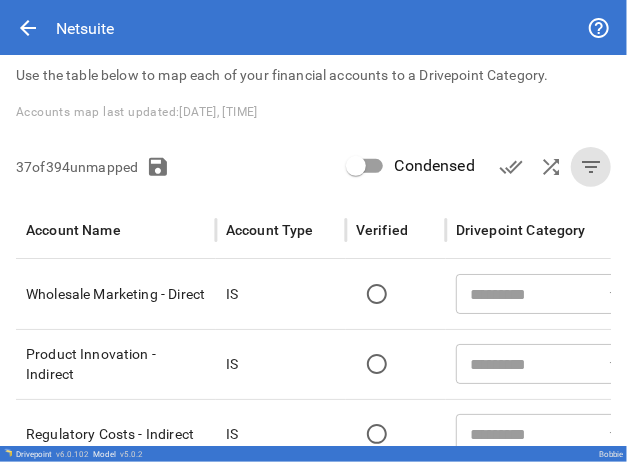 click on "You are about to import  Netsuite  data. If you want to rebuild the data in the Data Warehouse, please navigate here Categorize Accounts Use the table below to map each of your financial accounts to a Drivepoint Category. Accounts map last updated:  8/4/2025, 04:15:26 AM 37  of  394  unmapped Condensed done_all shuffle filter_list Account Name Account Type Verified Drivepoint Category Drivepoint Type Full Account Name Wholesale Marketing - Direct IS ​ unknown Total Discounts, Refunds and Shipping Income | Channel Sales & Marketing | 61190 - Wholesale Marketing - Direct Product Innovation - Indirect IS ​ unknown Total Direct Fixed | Product Development & R&D | 63020 - Product Innovation - Indirect Regulatory Costs - Indirect IS ​ unknown Total Direct Fixed | Brand Marketing | 65150 - Regulatory Costs - Indirect Growth Marketing - Indirect IS ​ unknown Total Direct Fixed | Indirect Sales and Marketing | 65155 - Growth Marketing - Indirect Legal - Indirect IS ​ unknown Adjusted EBITDA IS ​ unknown" at bounding box center [313, 225] 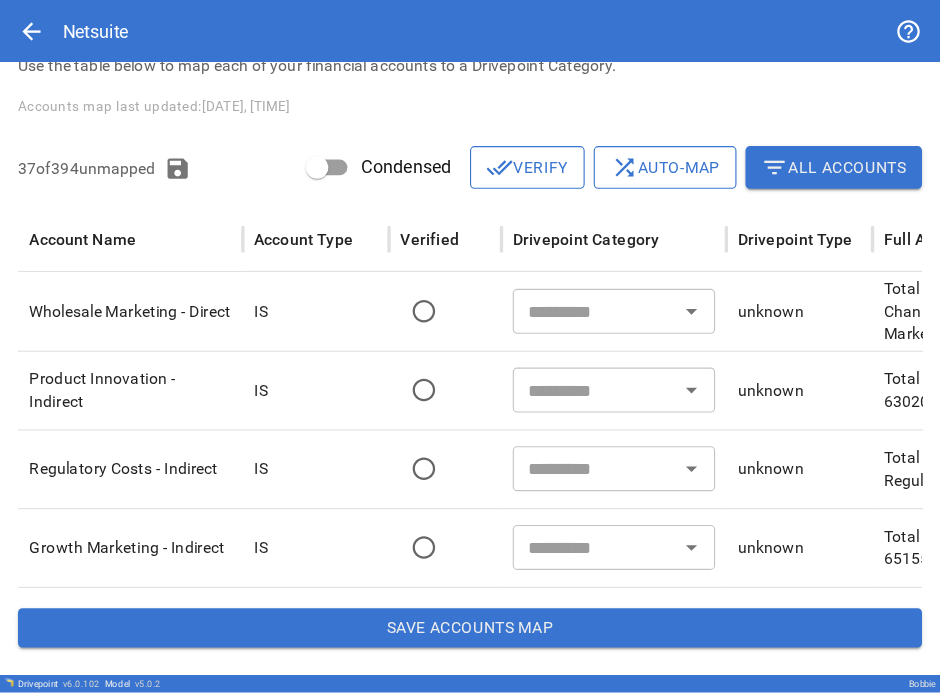 scroll, scrollTop: 102, scrollLeft: 0, axis: vertical 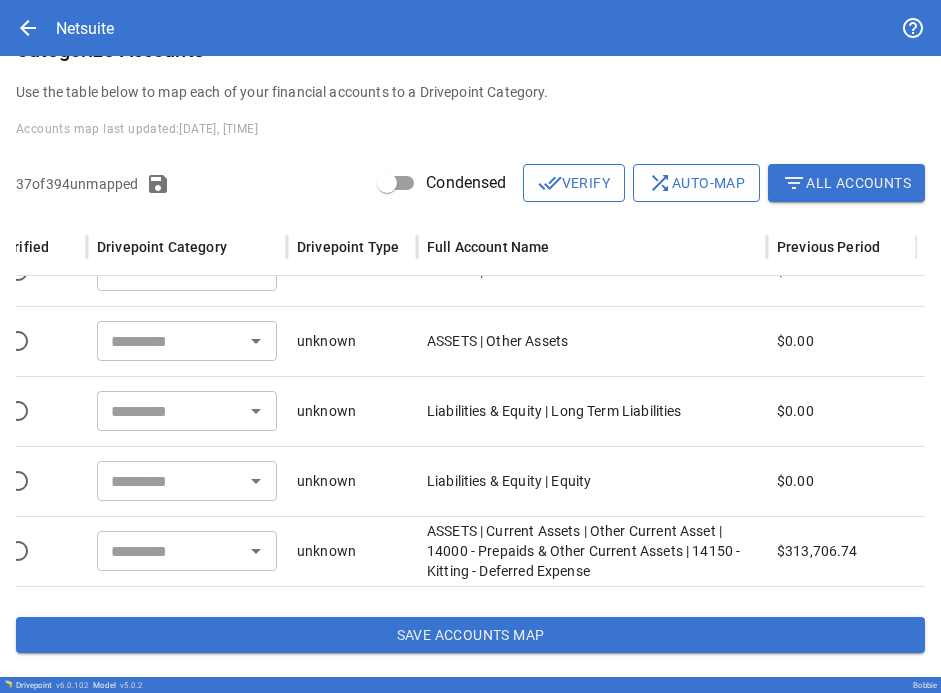 drag, startPoint x: 751, startPoint y: 548, endPoint x: 739, endPoint y: 619, distance: 72.00694 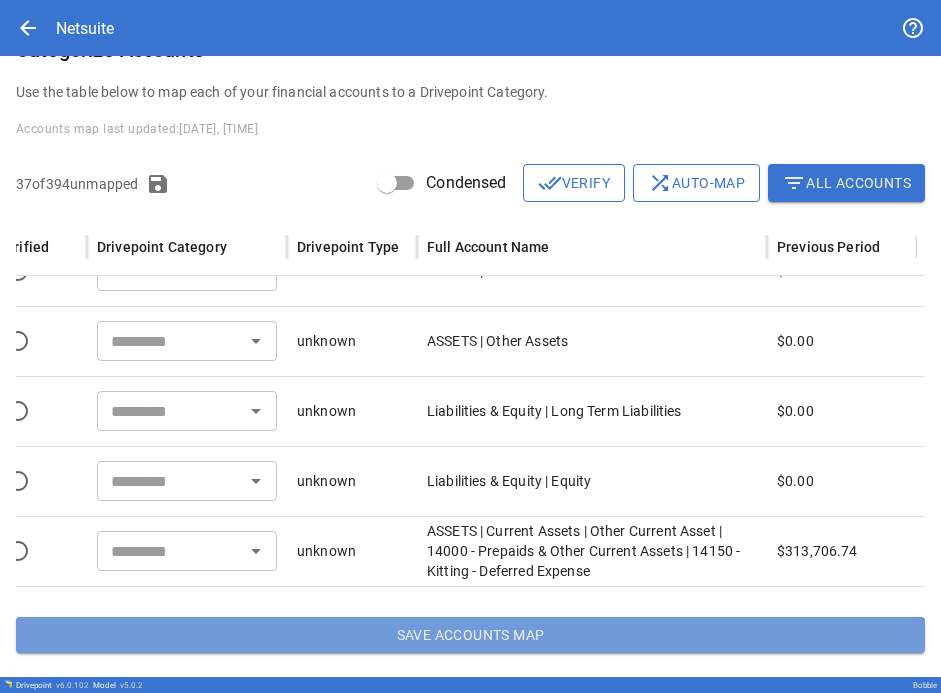 click on "Save Accounts Map" at bounding box center [470, 635] 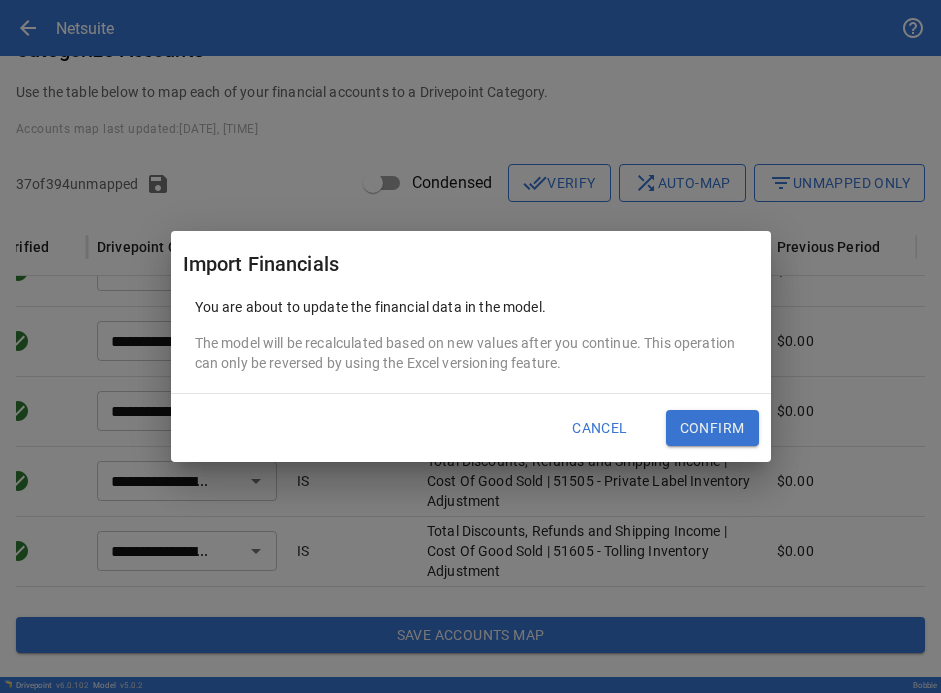 click on "Cancel" at bounding box center [599, 428] 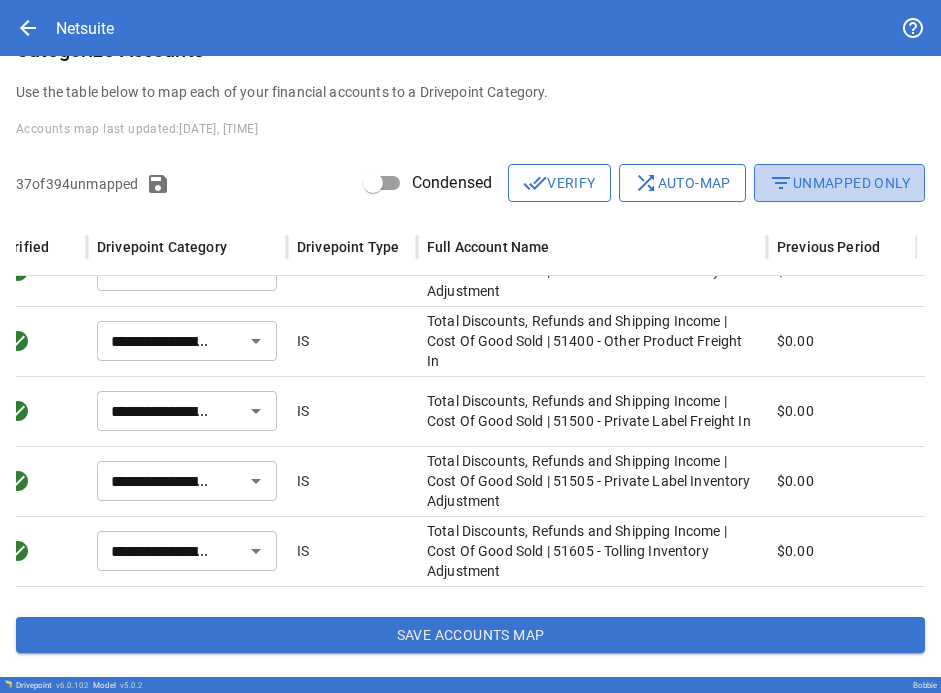click on "filter_list Unmapped Only" at bounding box center [839, 183] 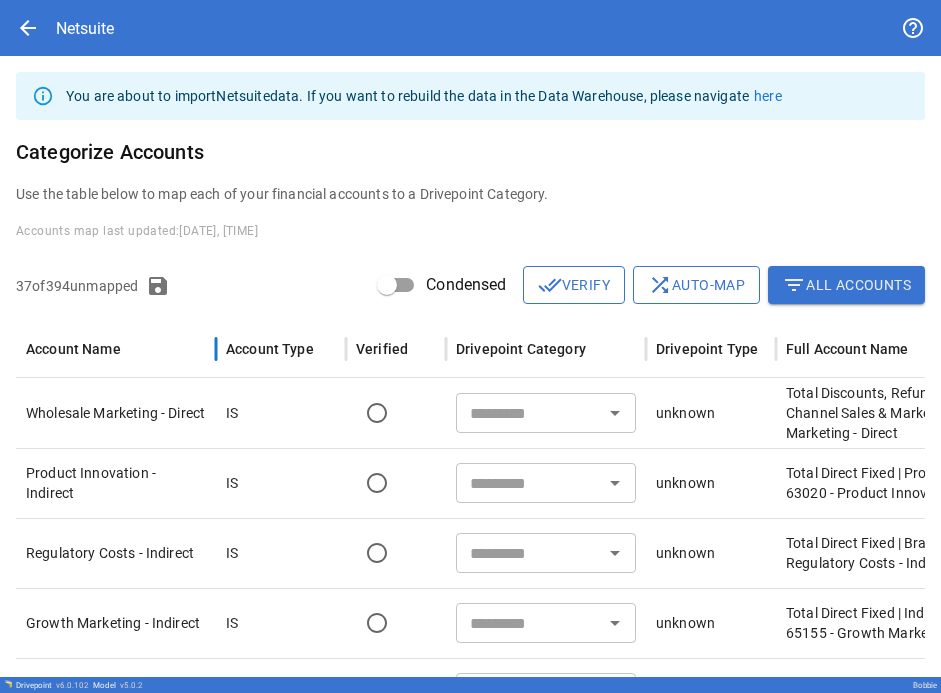 click on "Account Name" at bounding box center (116, 349) 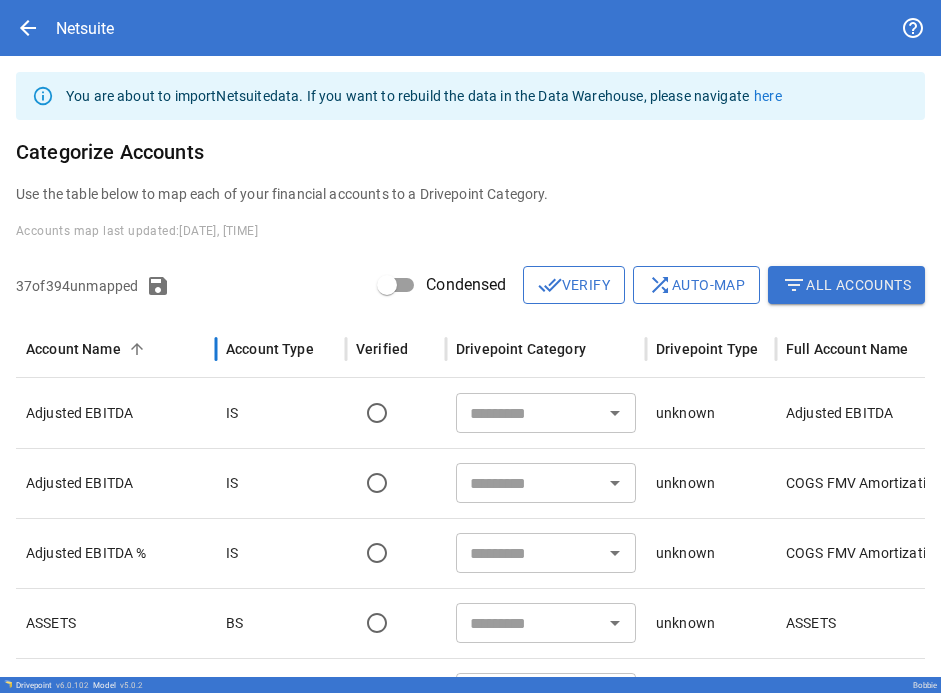 click on "Account Name" at bounding box center (116, 349) 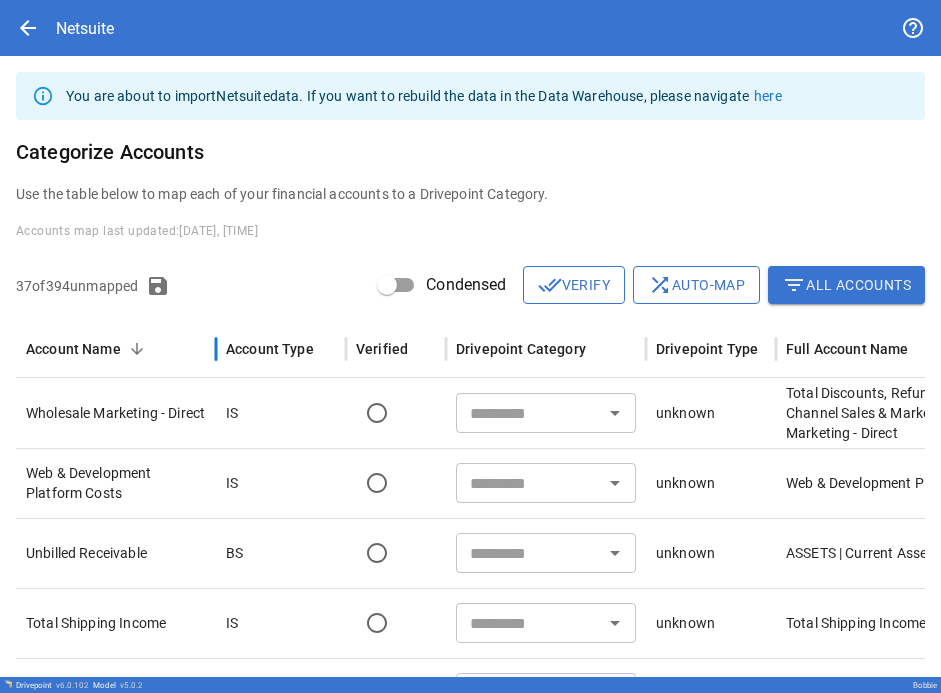 click on "Account Name" at bounding box center (116, 349) 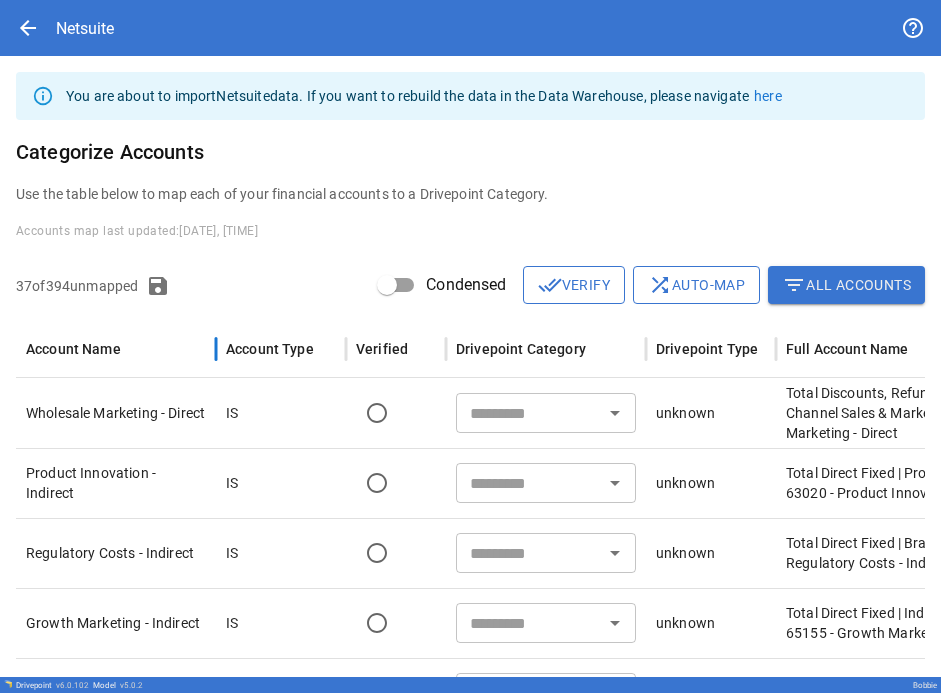 click on "Account Name" at bounding box center (116, 349) 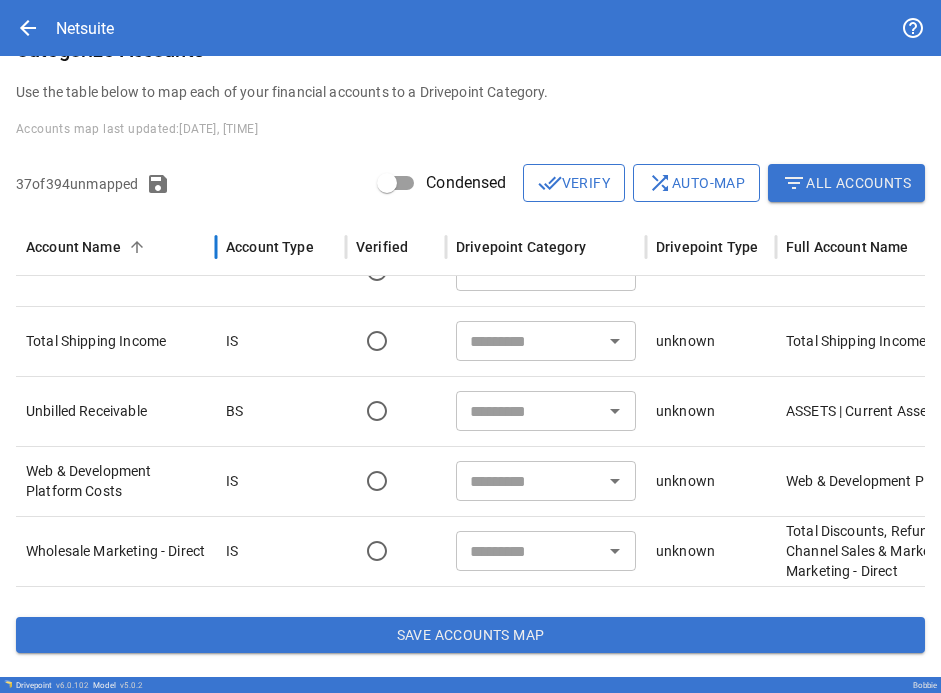 click on "Account Name" at bounding box center (116, 247) 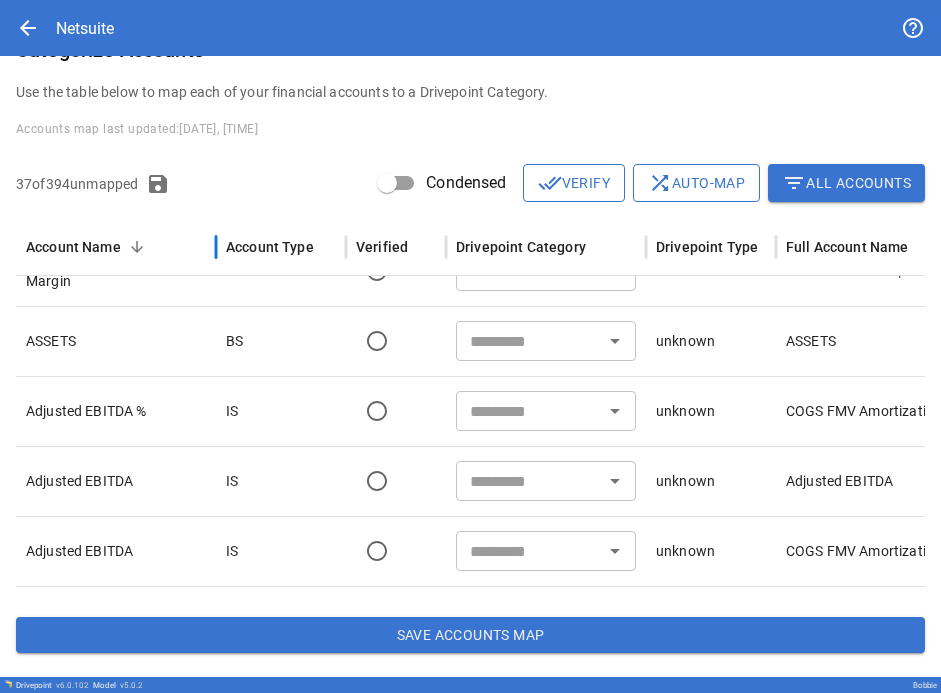 click on "Account Name" at bounding box center [73, 247] 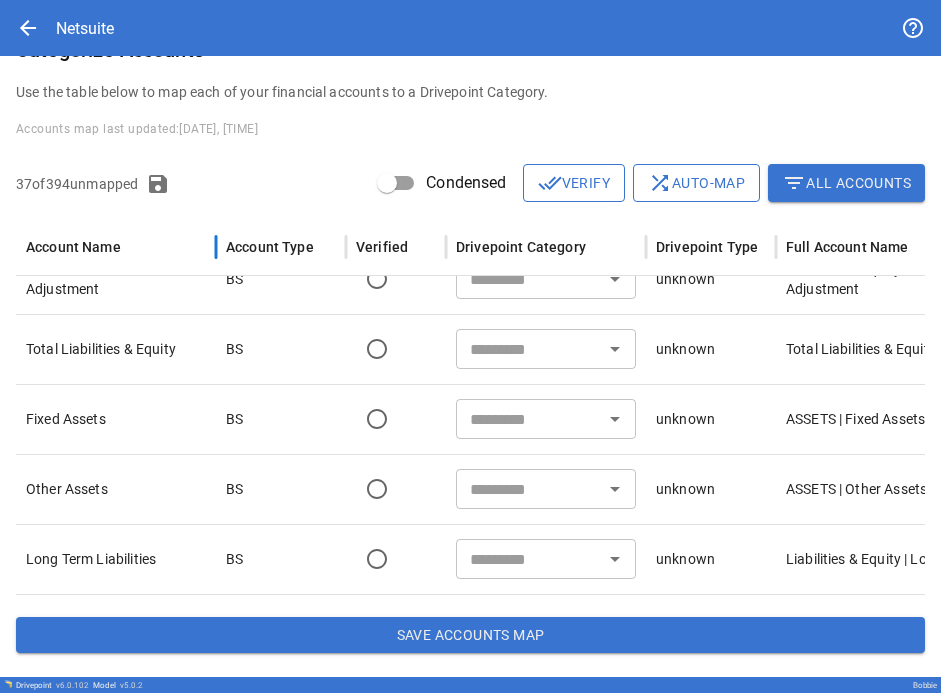 click on "Account Name" at bounding box center [73, 247] 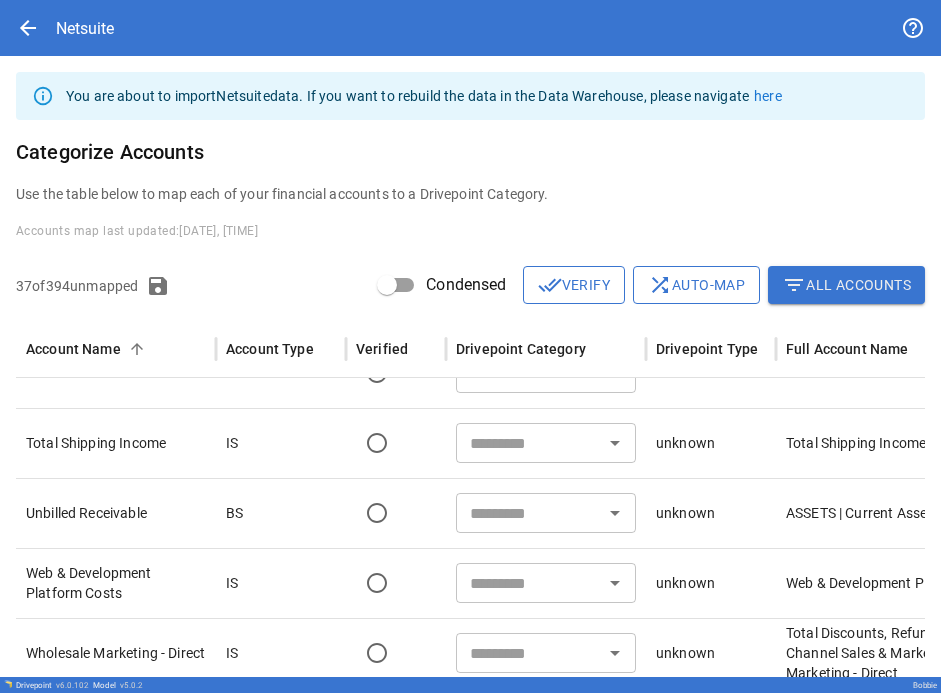 click on "filter_list" at bounding box center [794, 285] 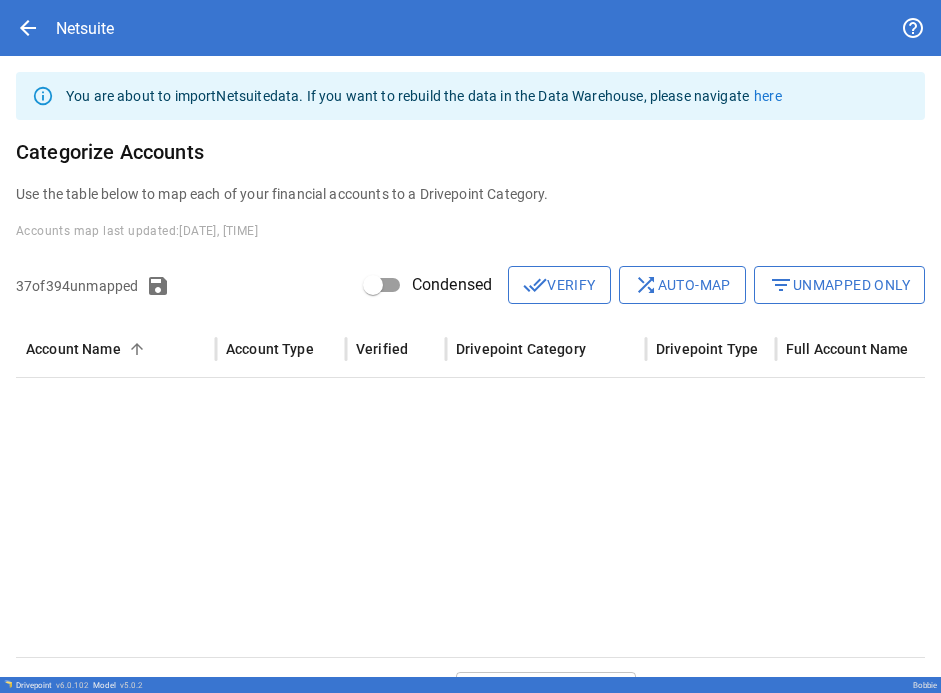 type on "**********" 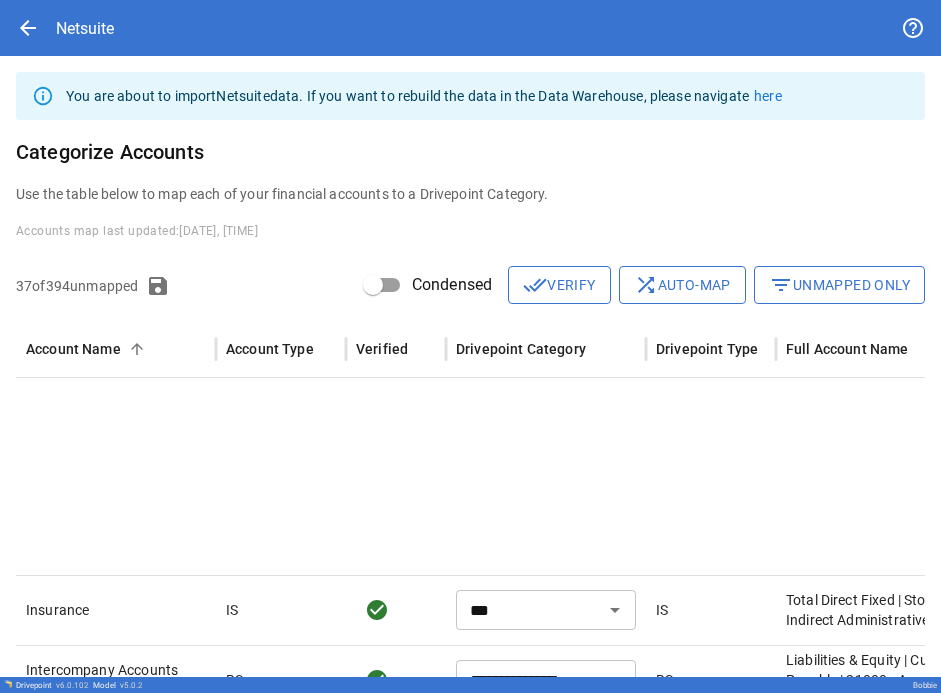 type on "**********" 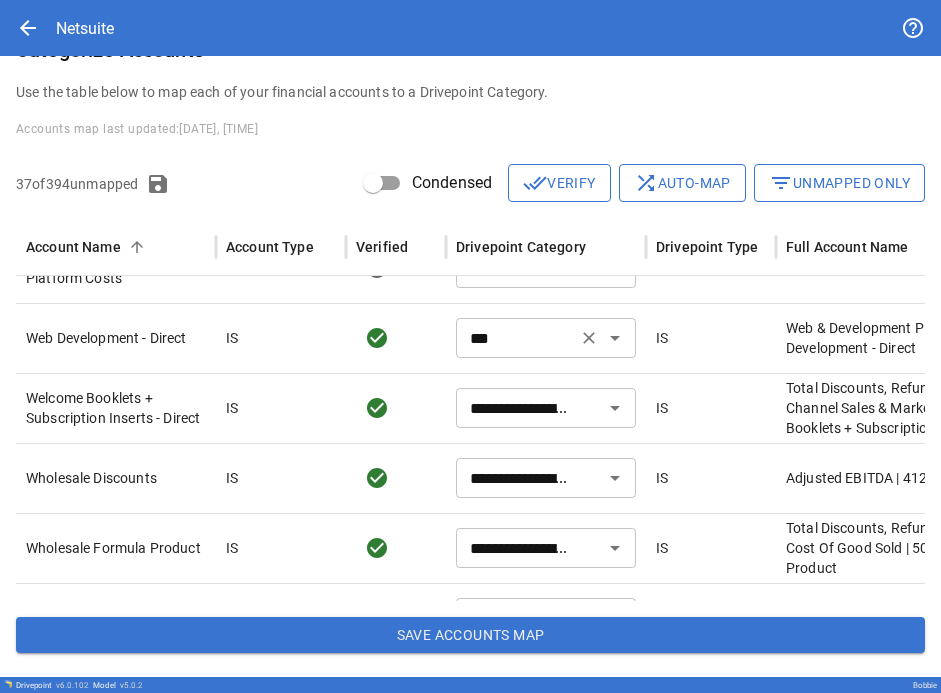 click on "***" at bounding box center [516, 338] 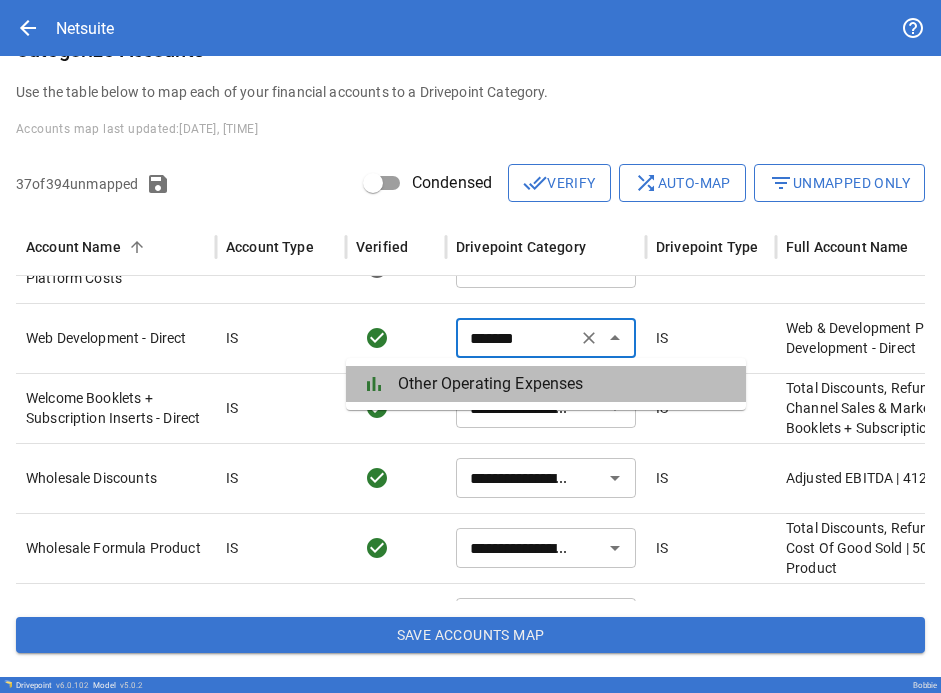 click on "Other Operating Expenses" at bounding box center [564, 384] 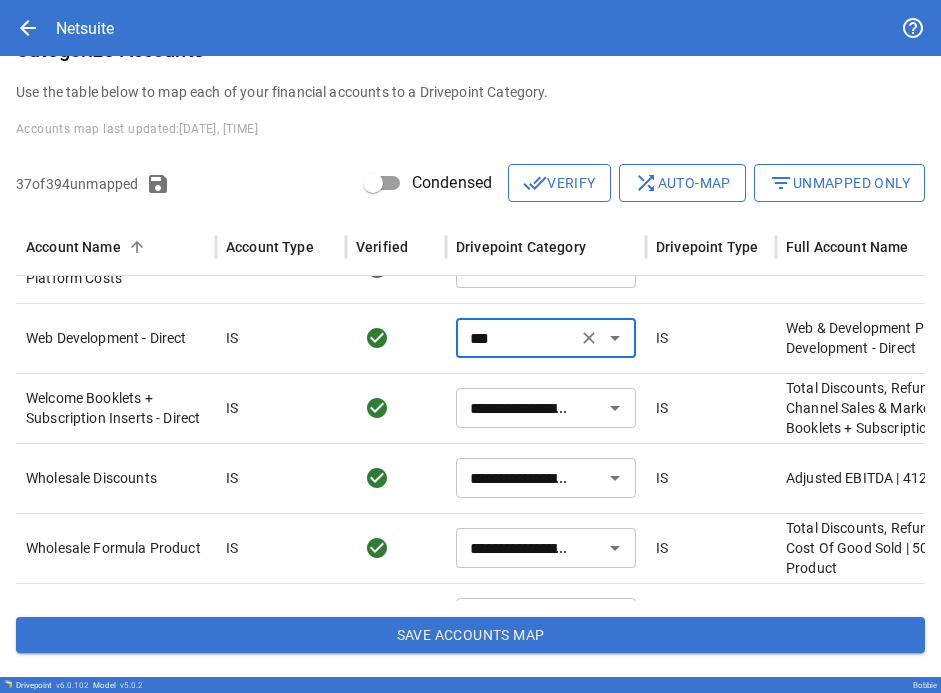 type on "**********" 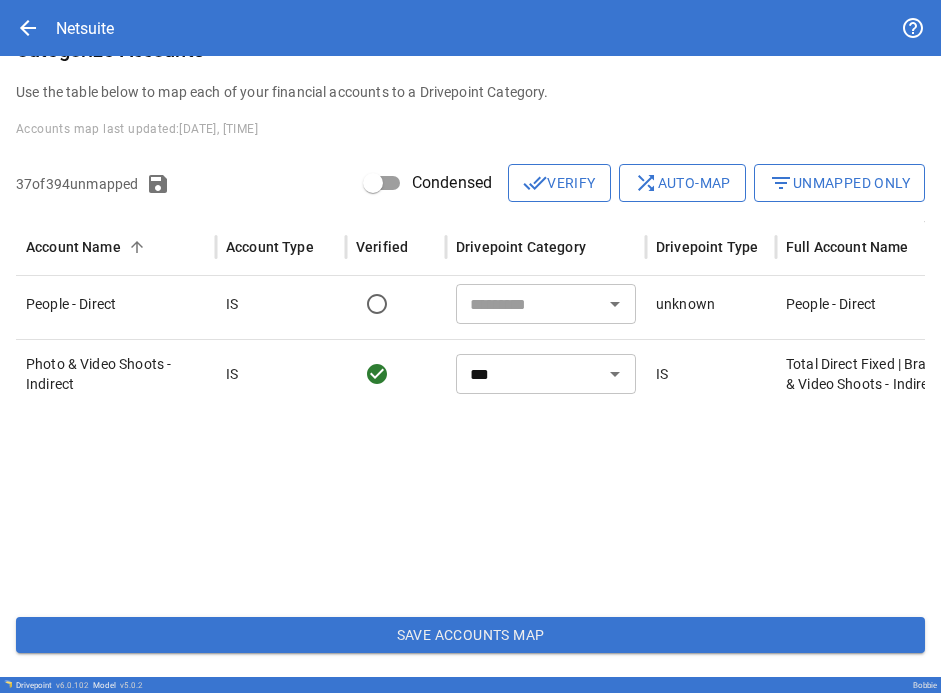 type on "***" 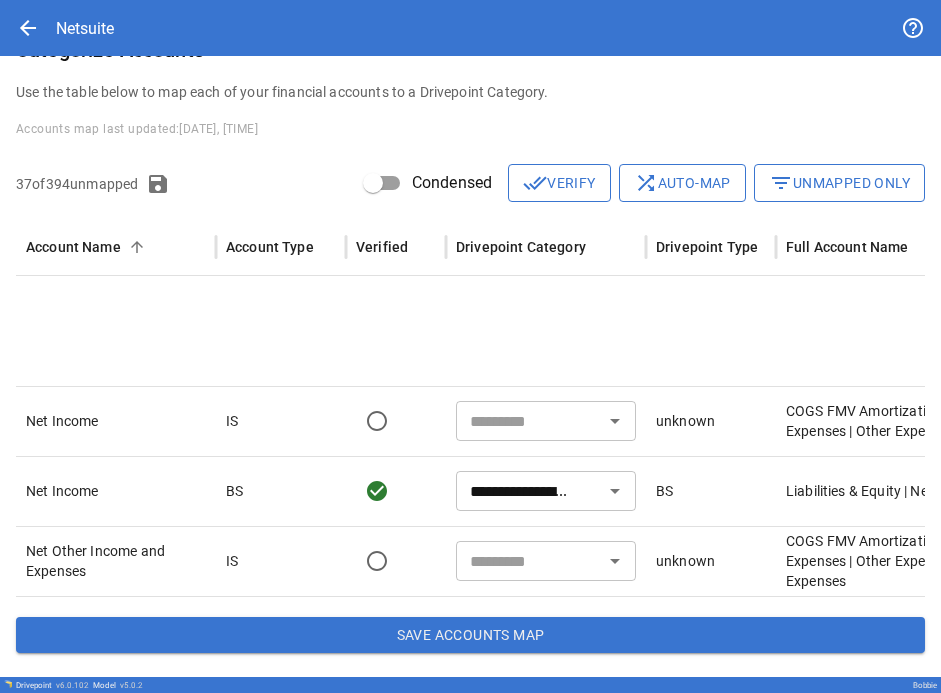 type on "**********" 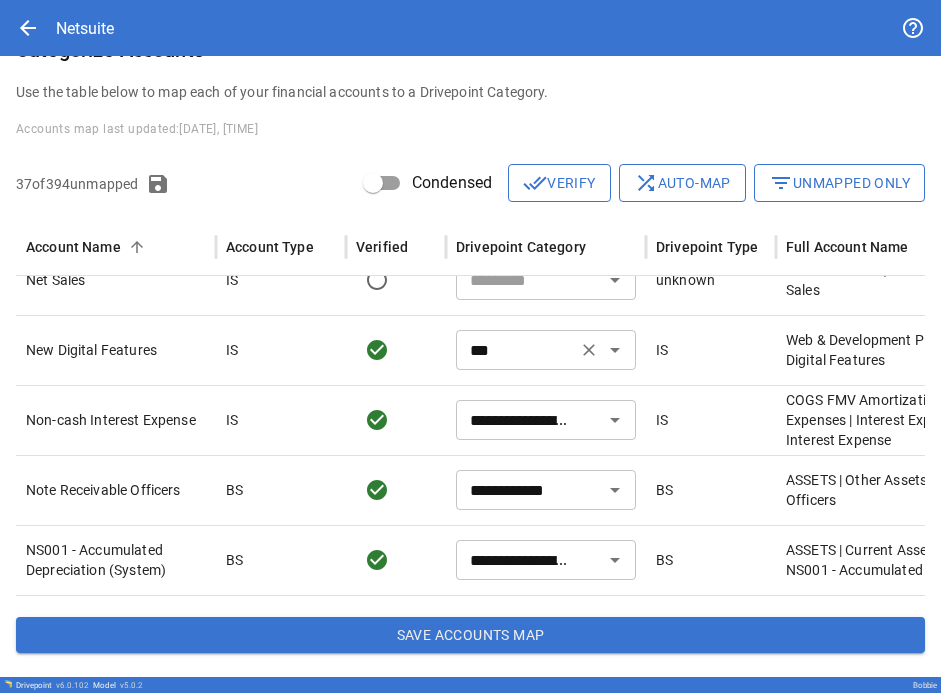 type on "**********" 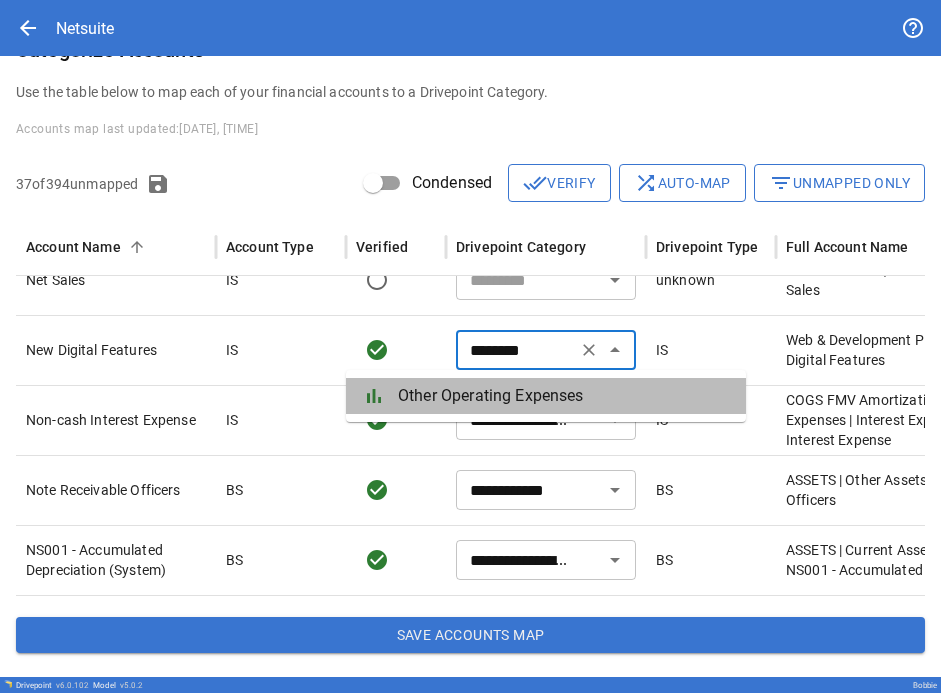 click on "Other Operating Expenses" at bounding box center [564, 396] 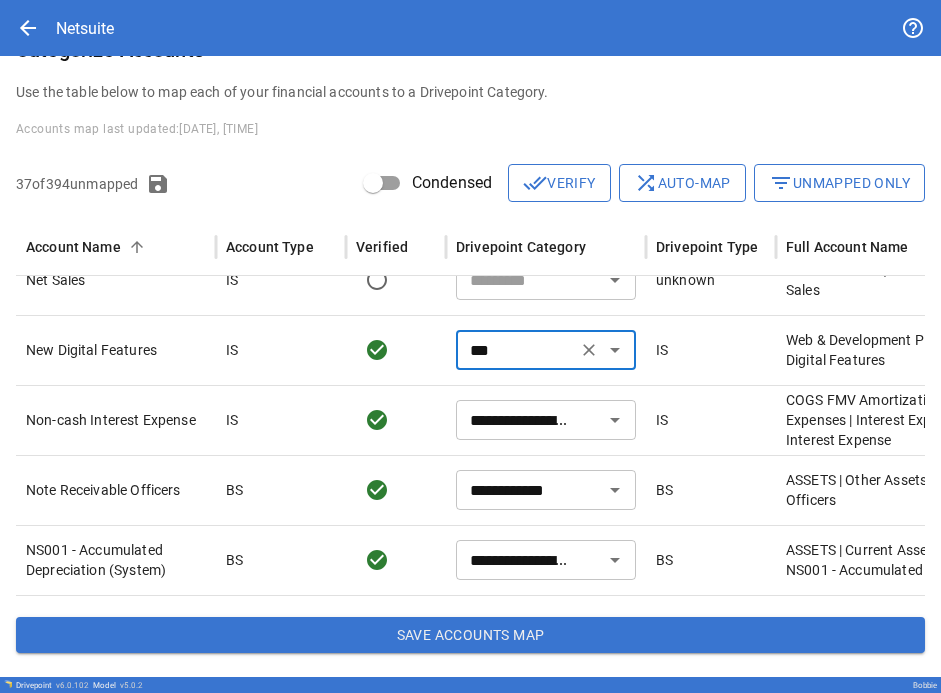 type on "**********" 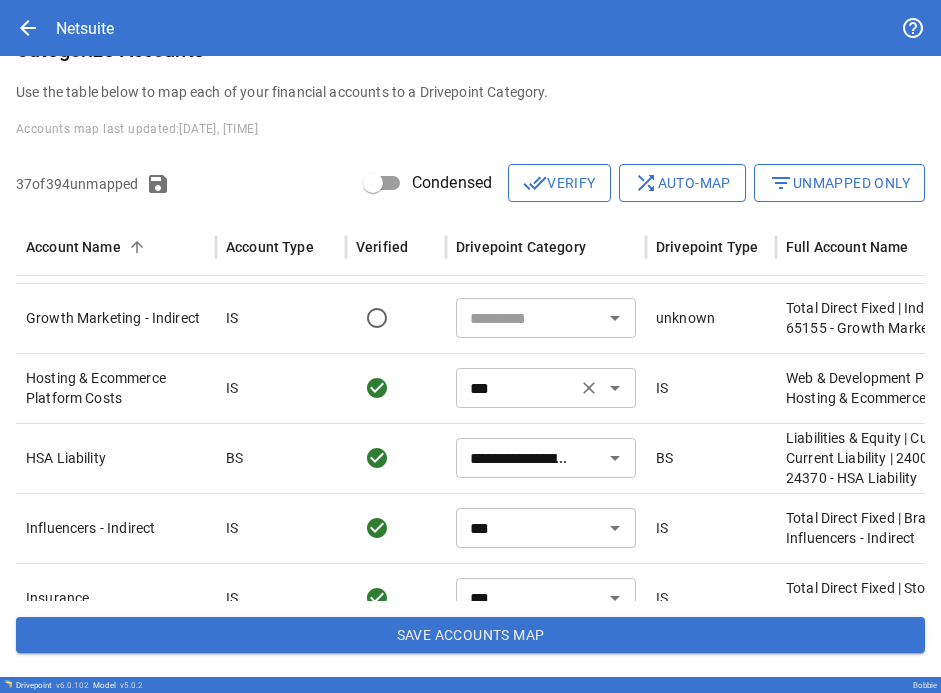click on "***" at bounding box center (516, 388) 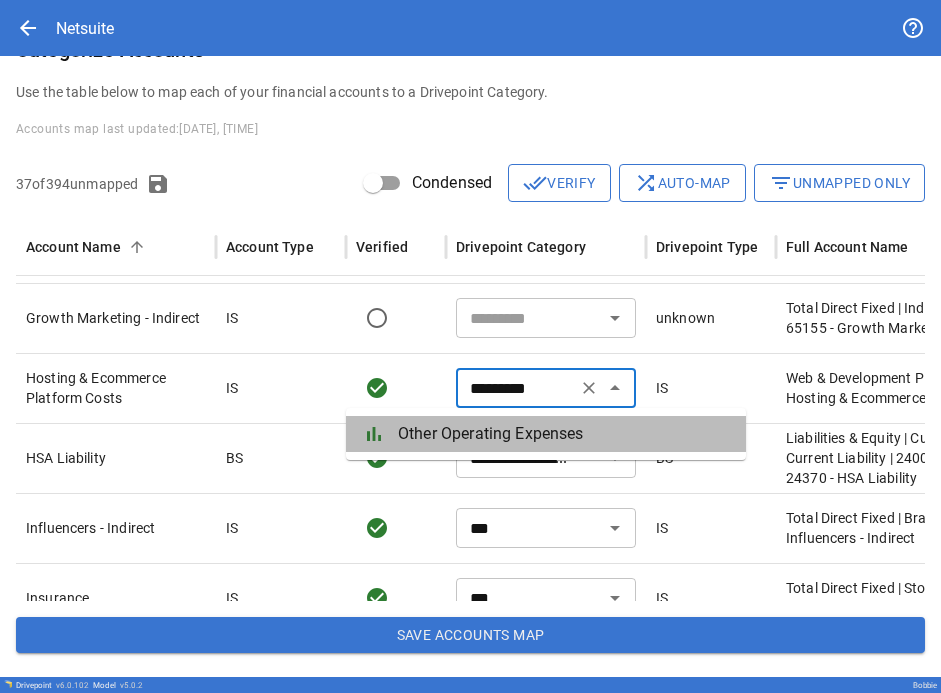 click on "Other Operating Expenses" at bounding box center [564, 434] 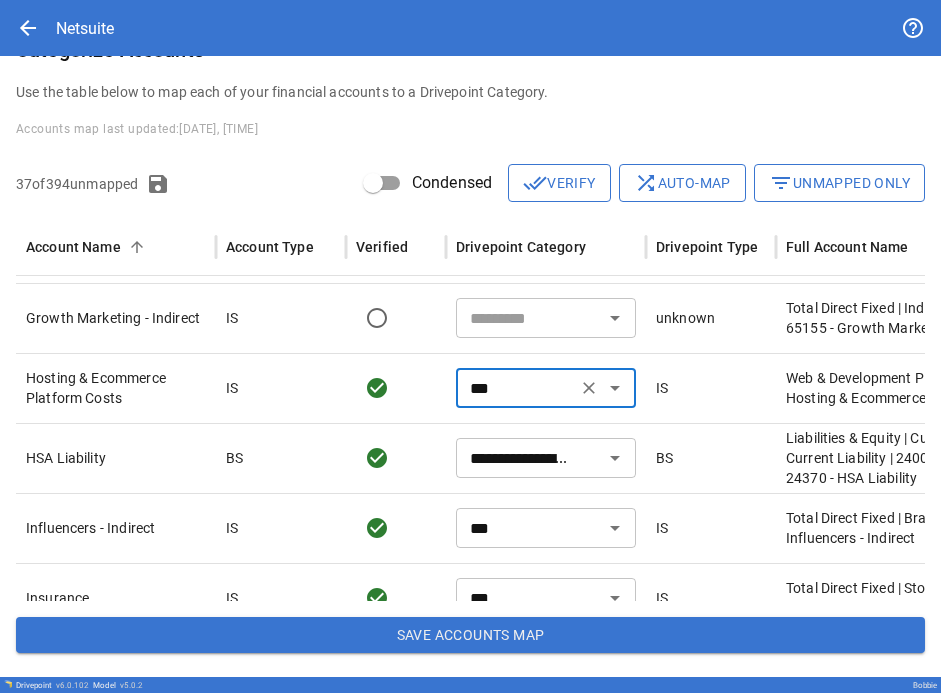 type on "**********" 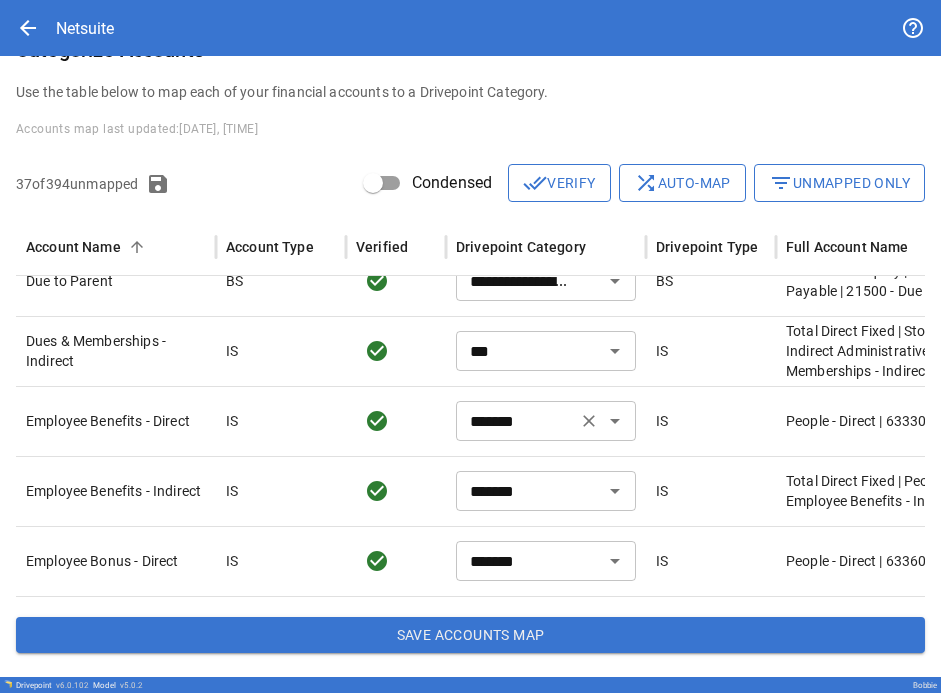 click on "*******" at bounding box center [516, 421] 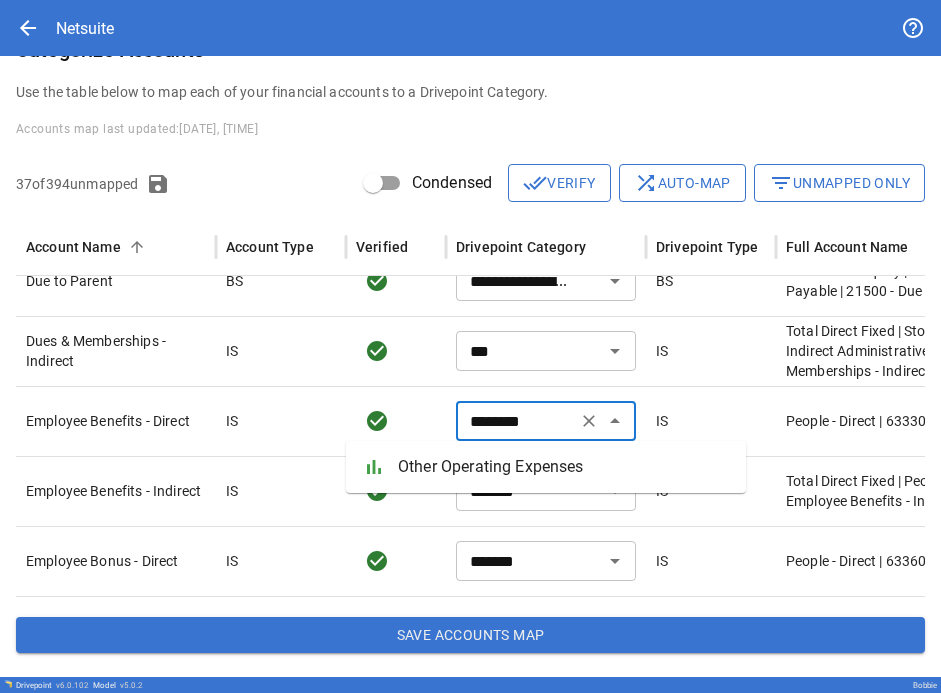 click on "Other Operating Expenses" at bounding box center [564, 467] 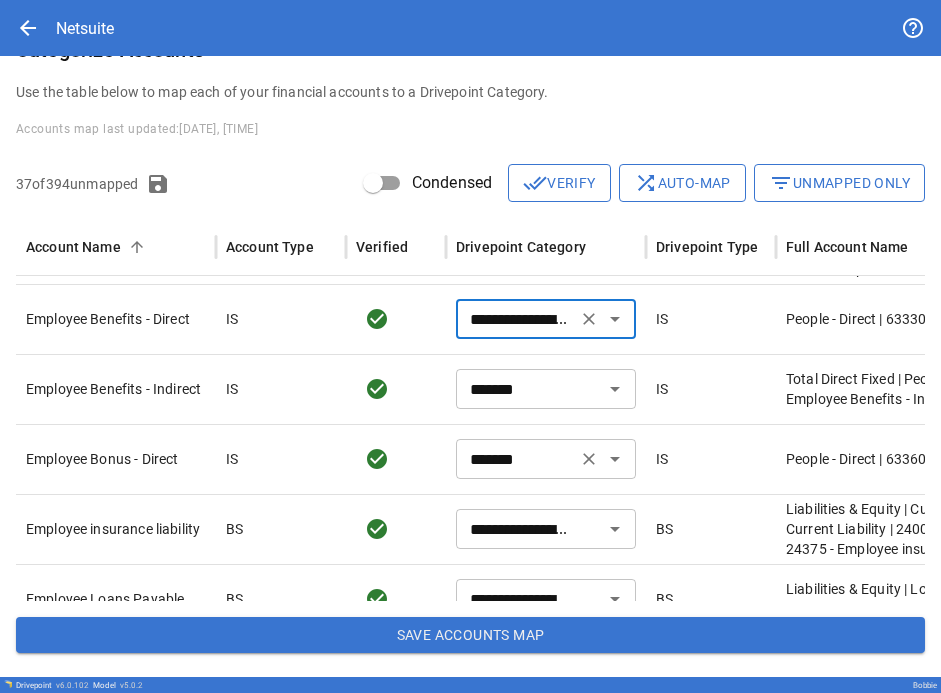 type on "**********" 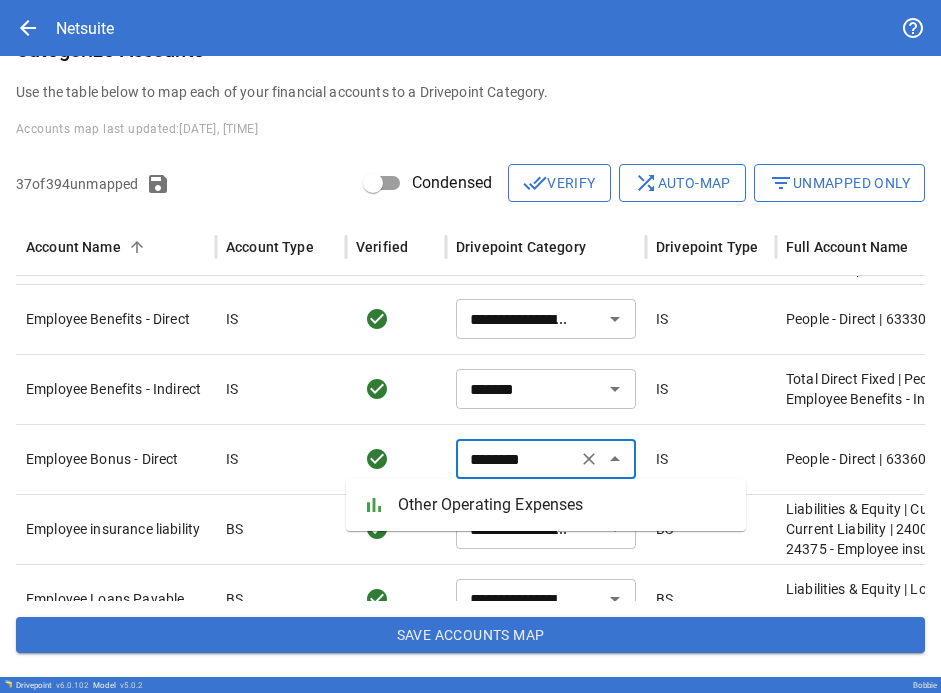 click on "Other Operating Expenses" at bounding box center [564, 505] 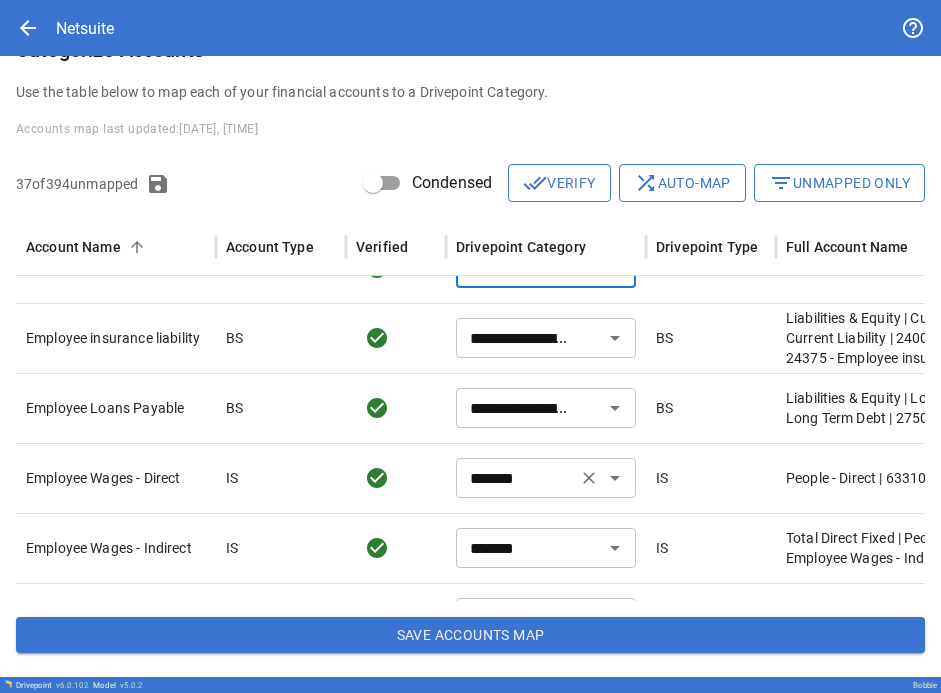 type on "**********" 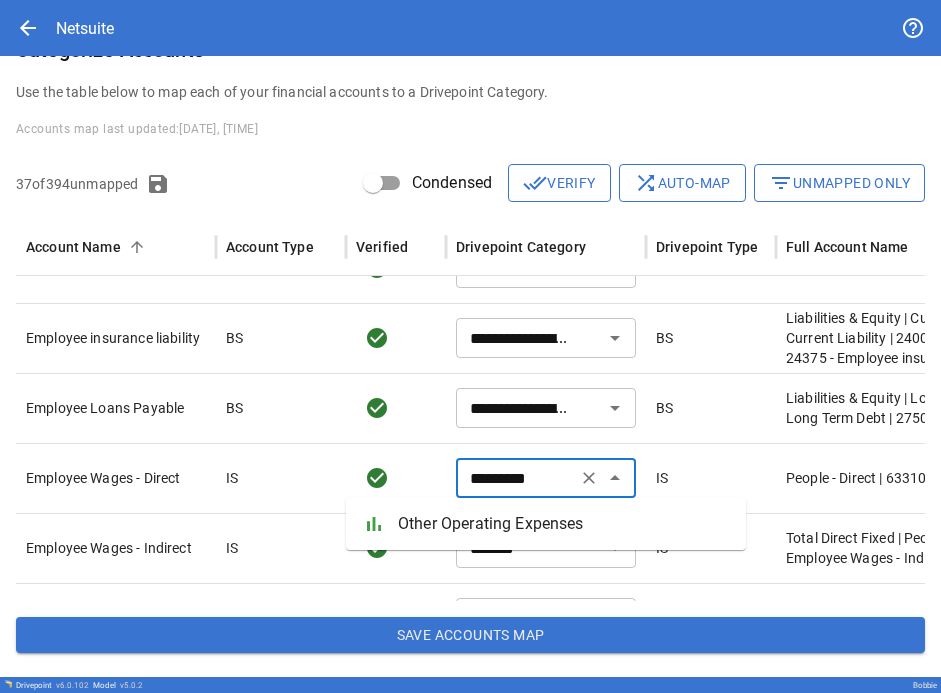 click on "Other Operating Expenses" at bounding box center [564, 524] 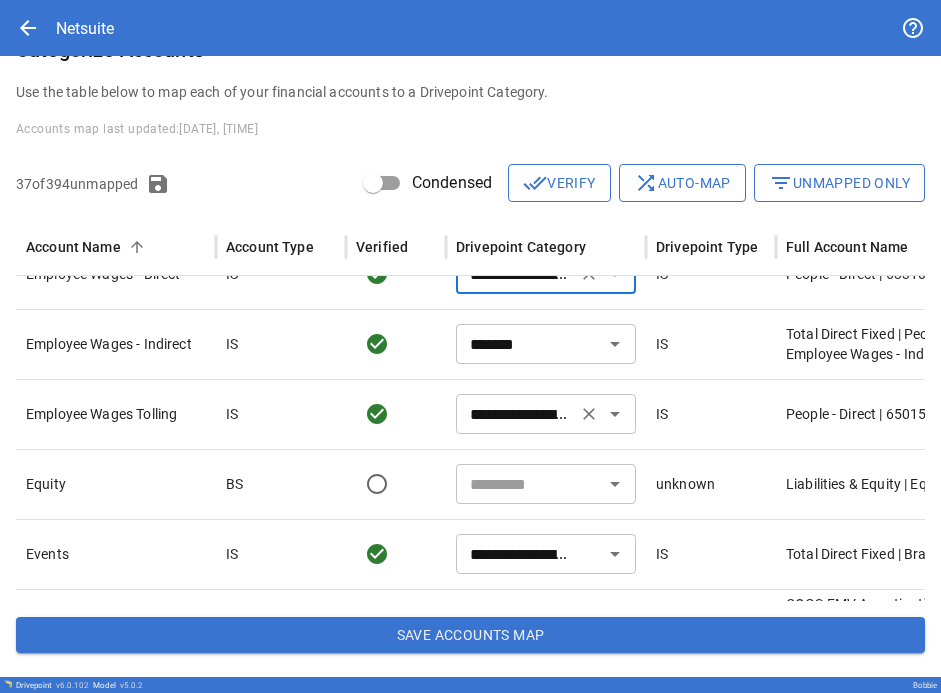 type on "**********" 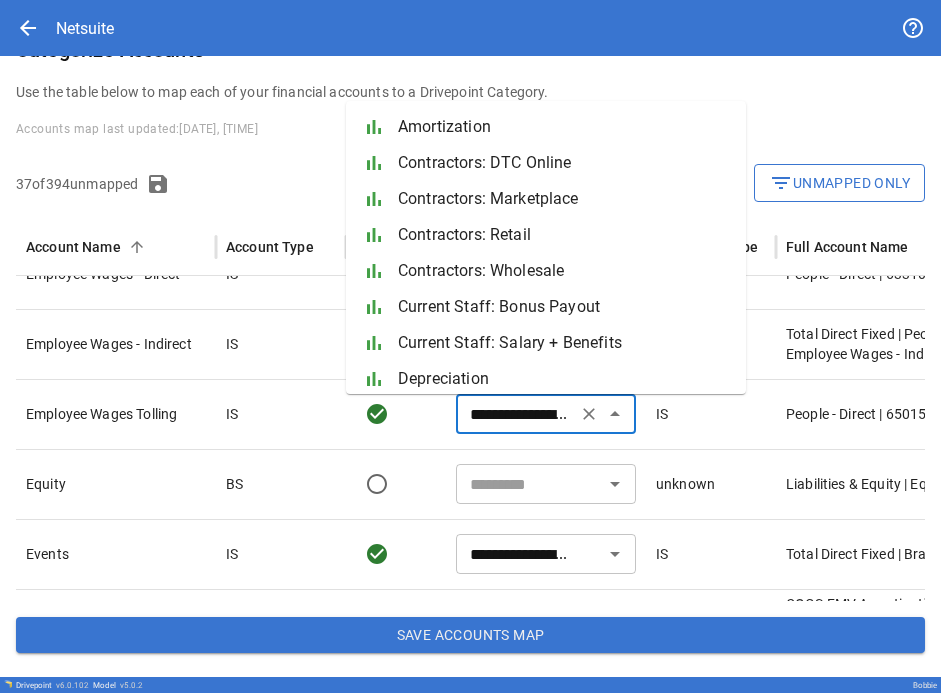 click on "**********" at bounding box center [516, 414] 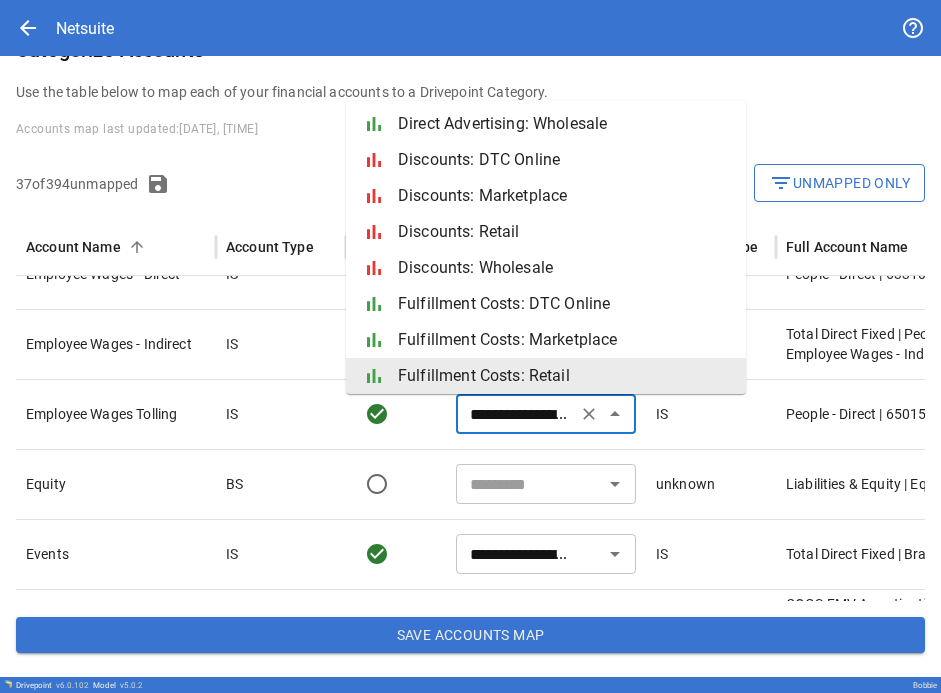 click on "**********" at bounding box center [516, 414] 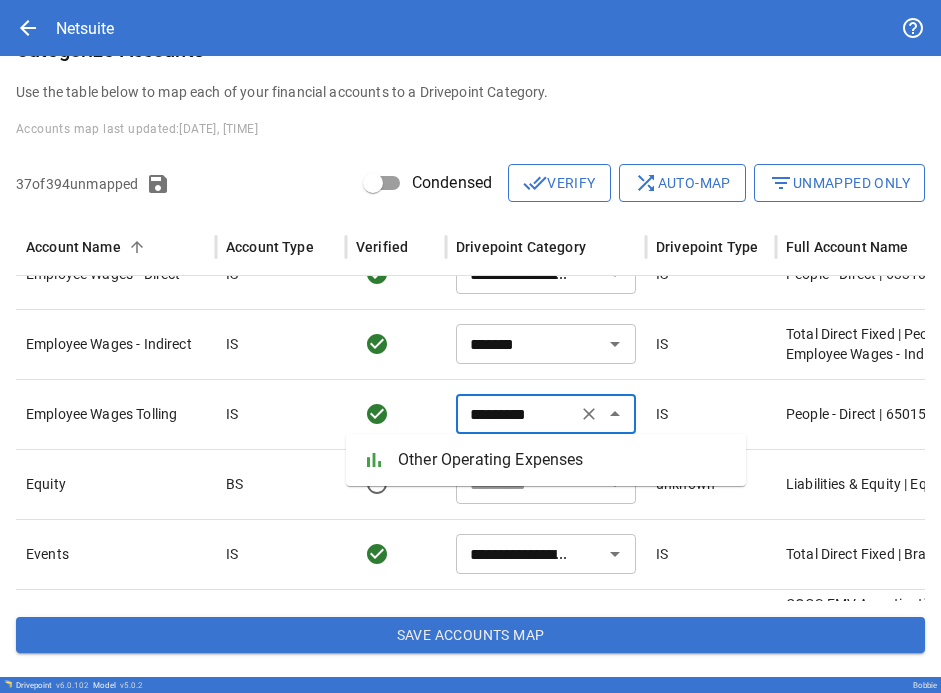 click on "Other Operating Expenses" at bounding box center (564, 460) 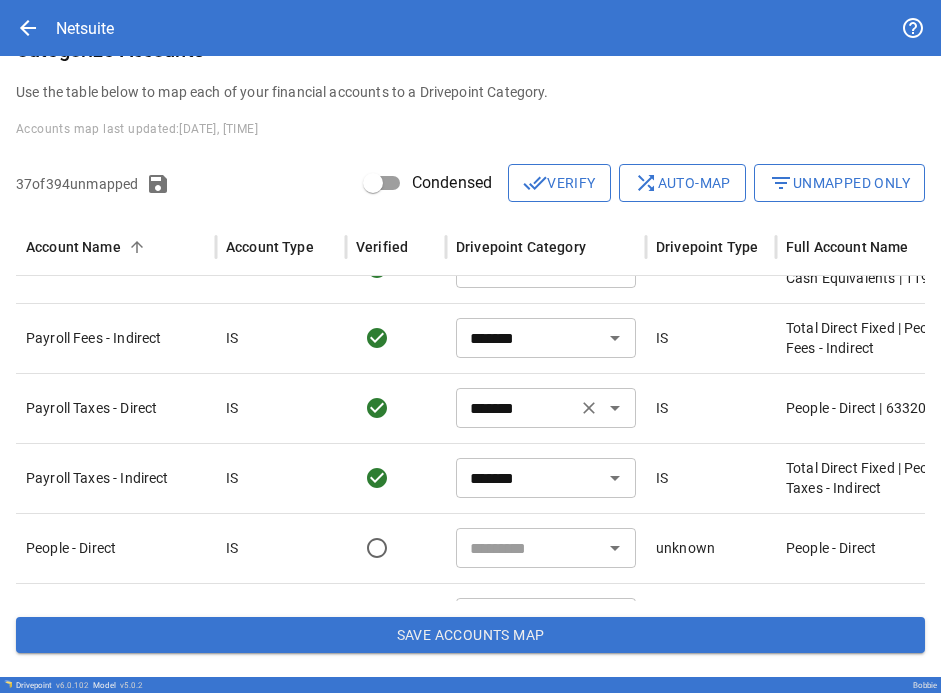 type on "**********" 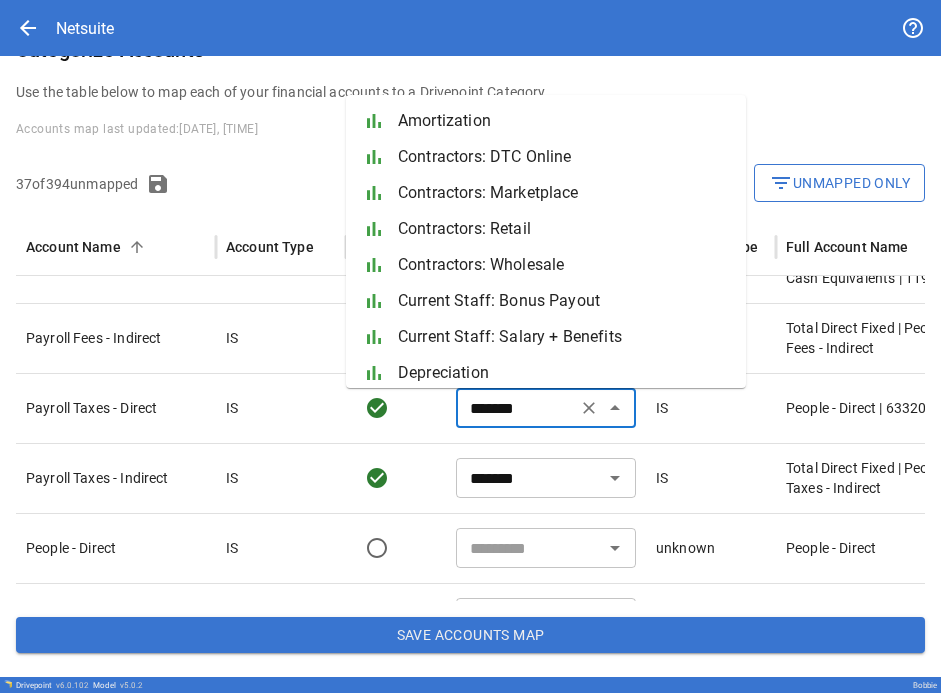 click on "*******" at bounding box center [516, 408] 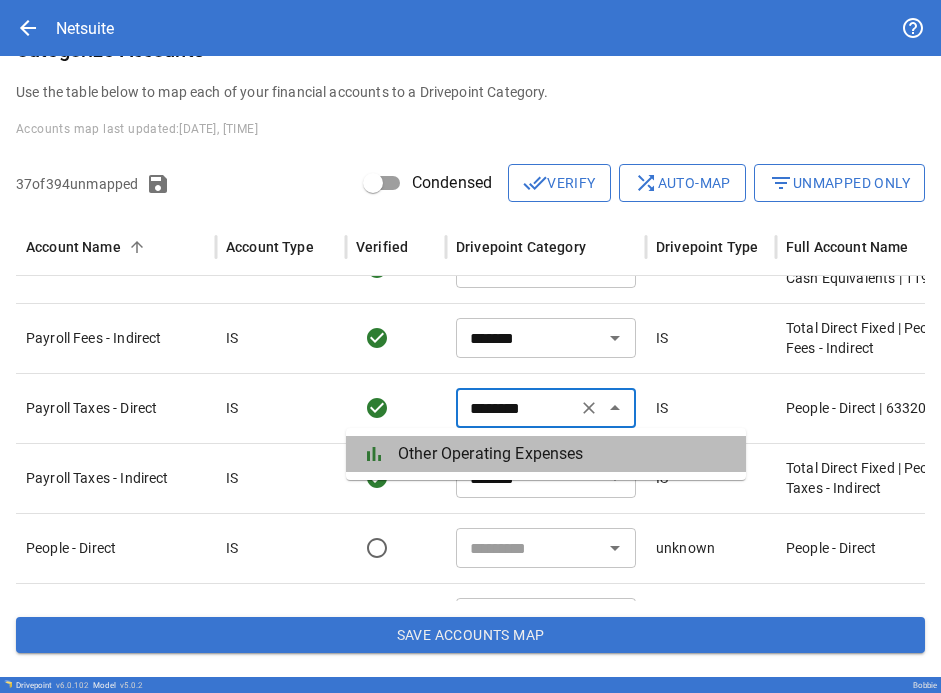 click on "Other Operating Expenses" at bounding box center [564, 454] 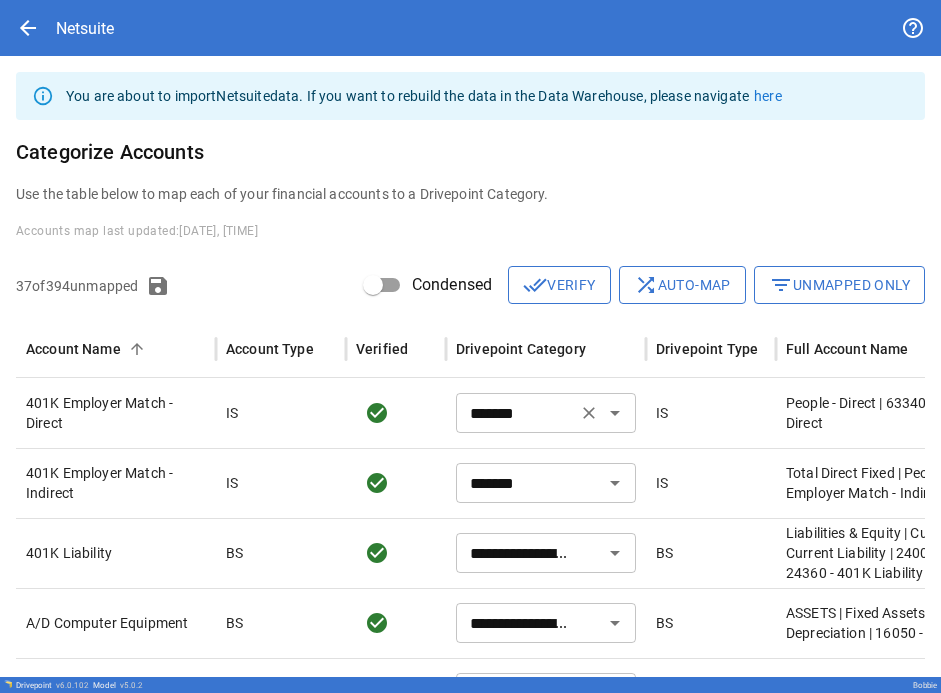 type on "**********" 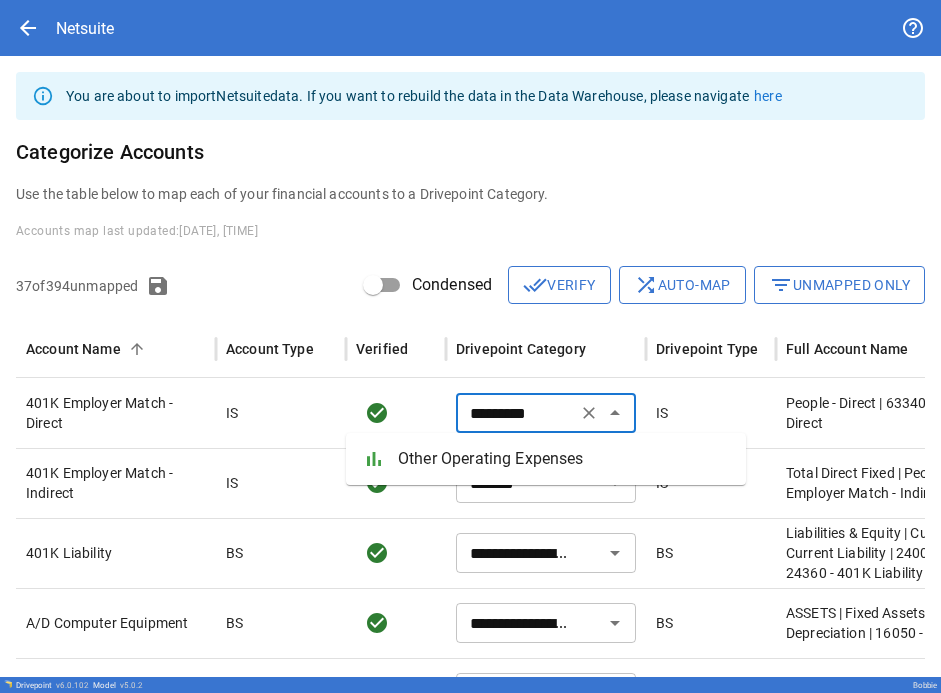 click on "Other Operating Expenses" at bounding box center (564, 459) 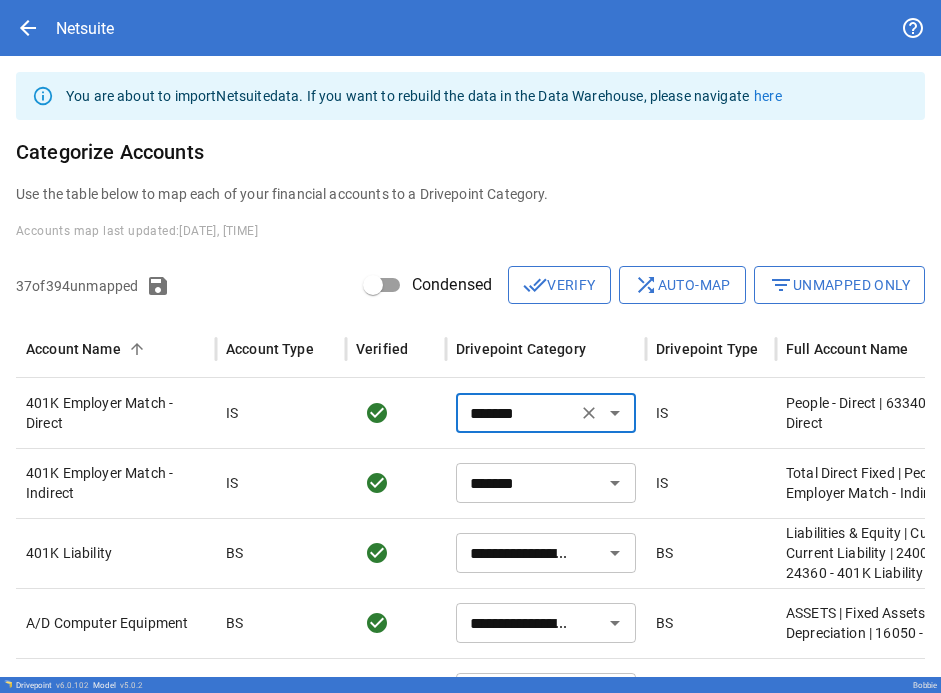 type on "**********" 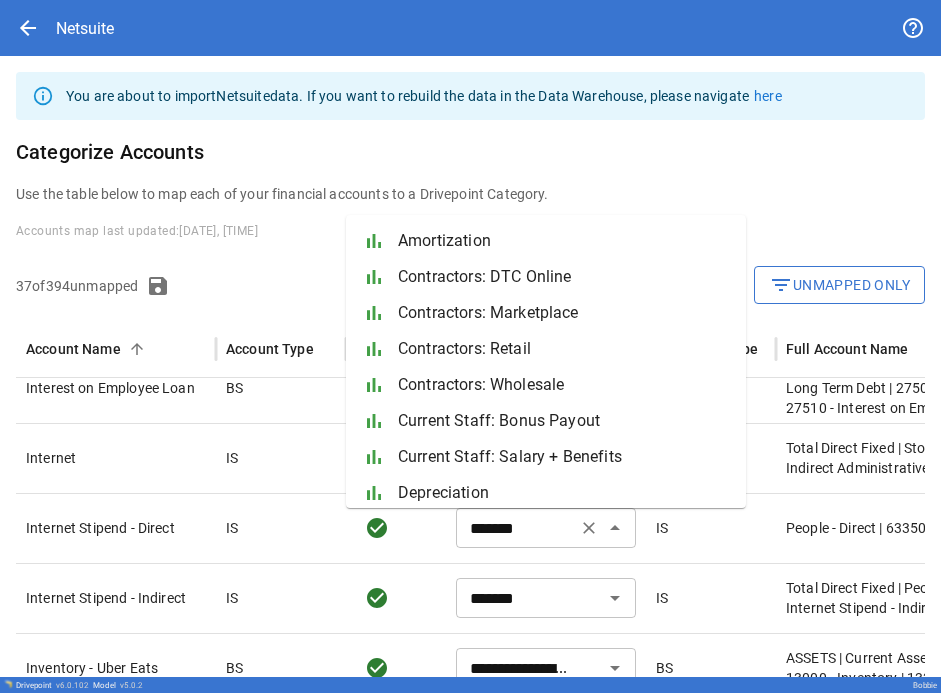 click on "******* ​" at bounding box center [546, 528] 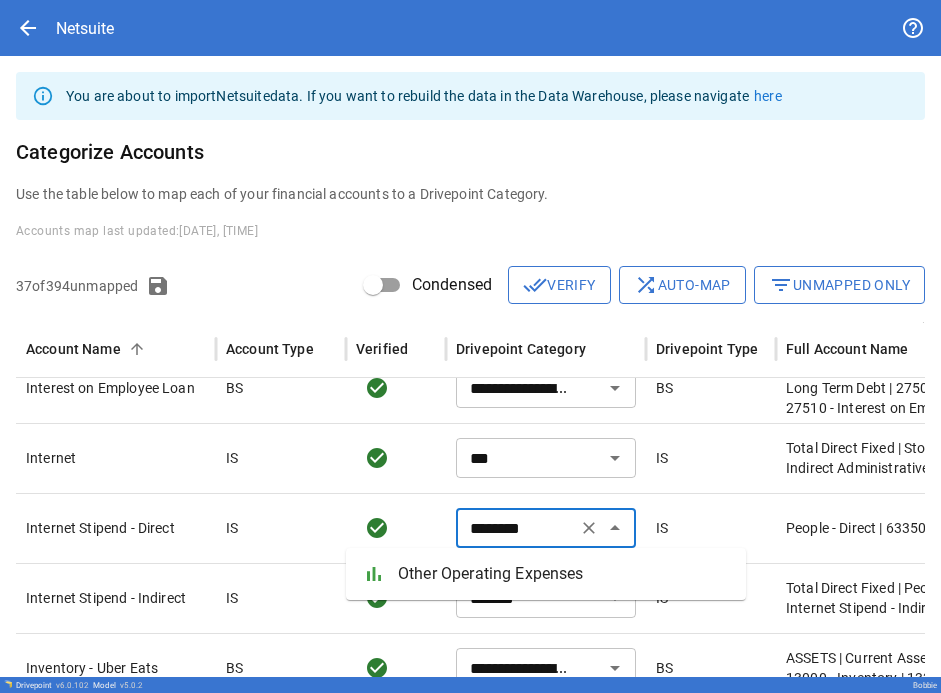 click on "Other Operating Expenses" at bounding box center [564, 574] 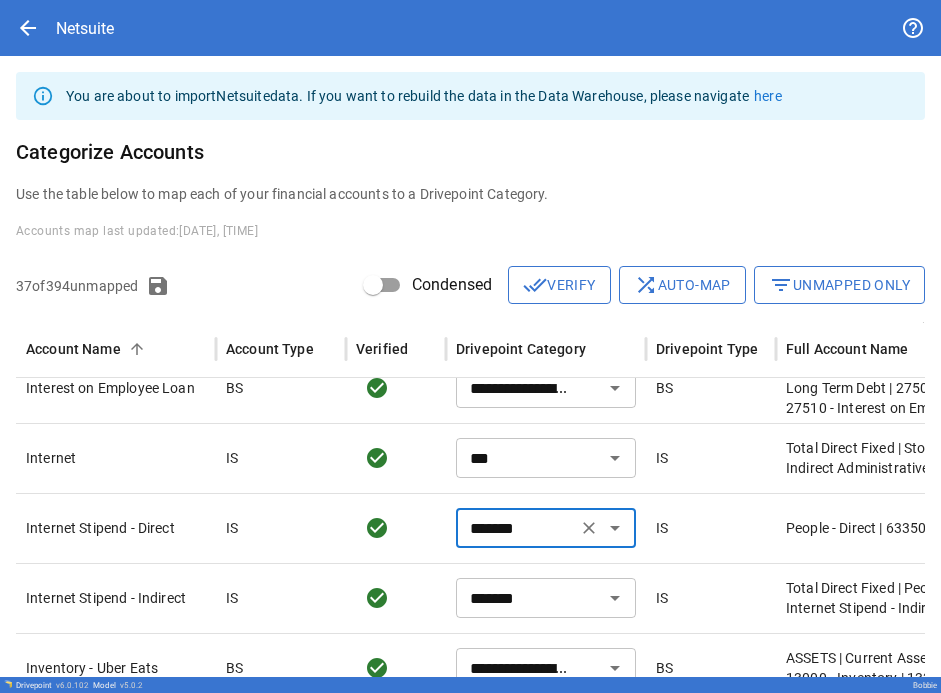 type on "**********" 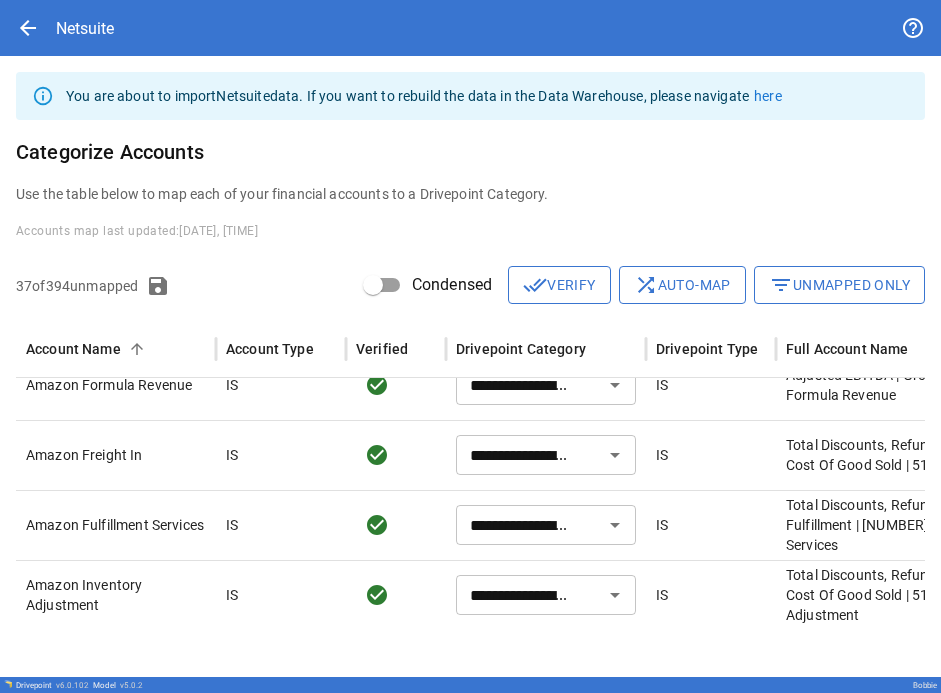 type on "**********" 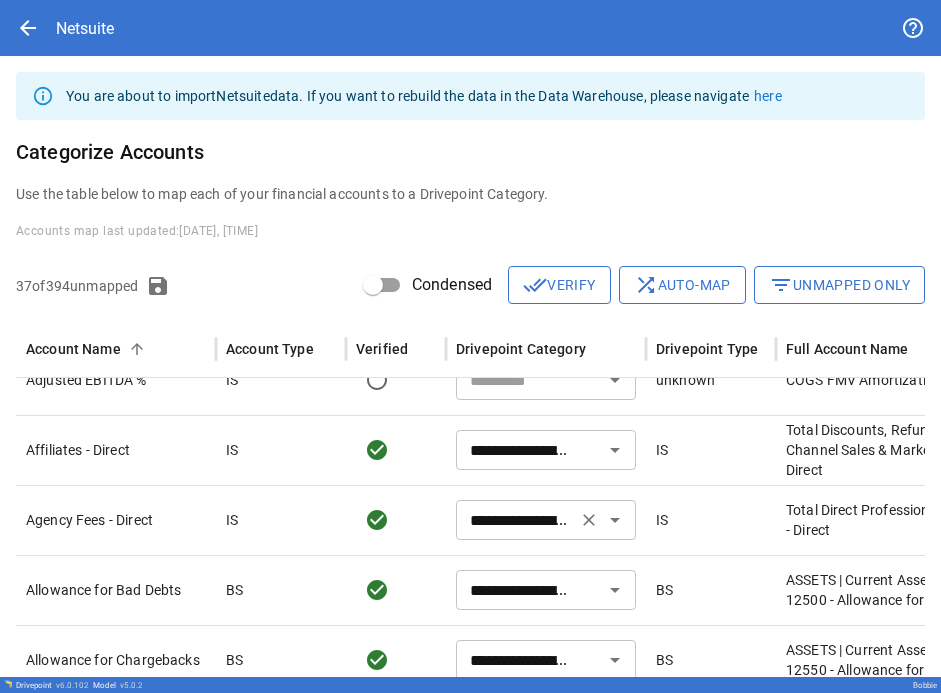 type on "**********" 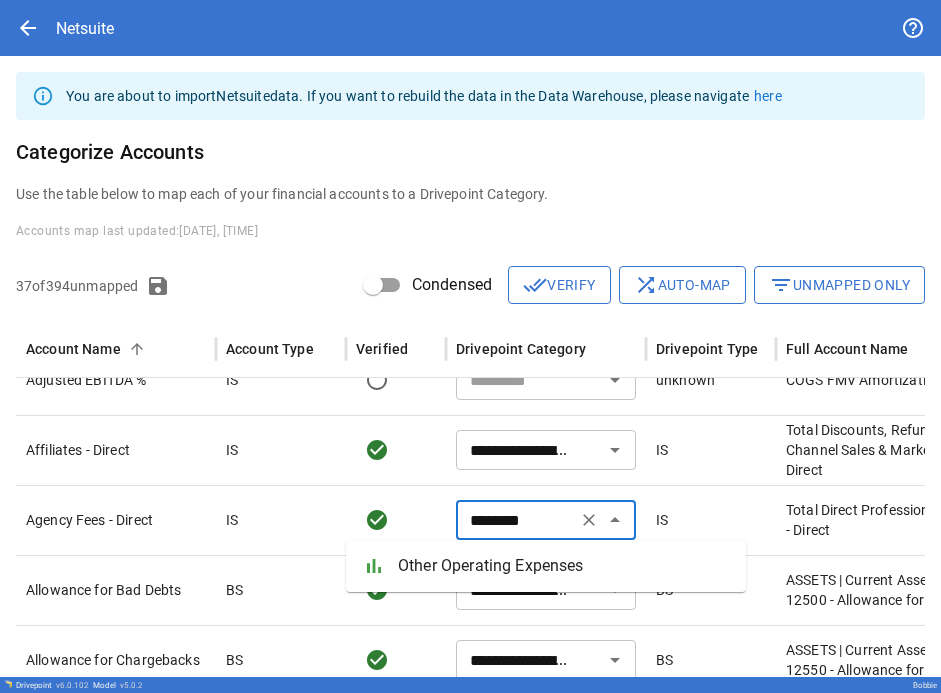 click on "Other Operating Expenses" at bounding box center (564, 566) 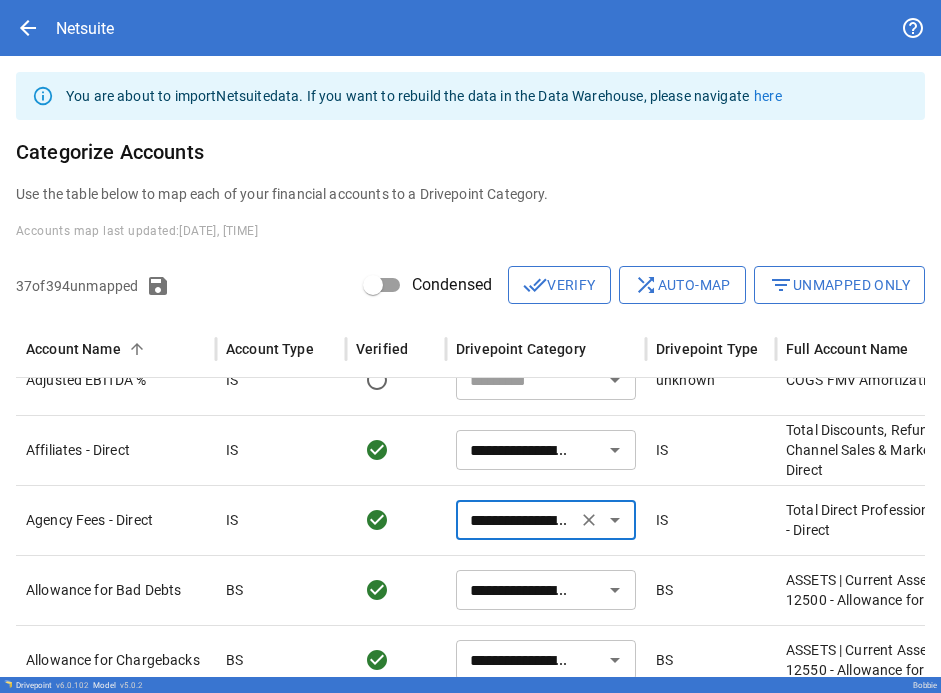 type on "**********" 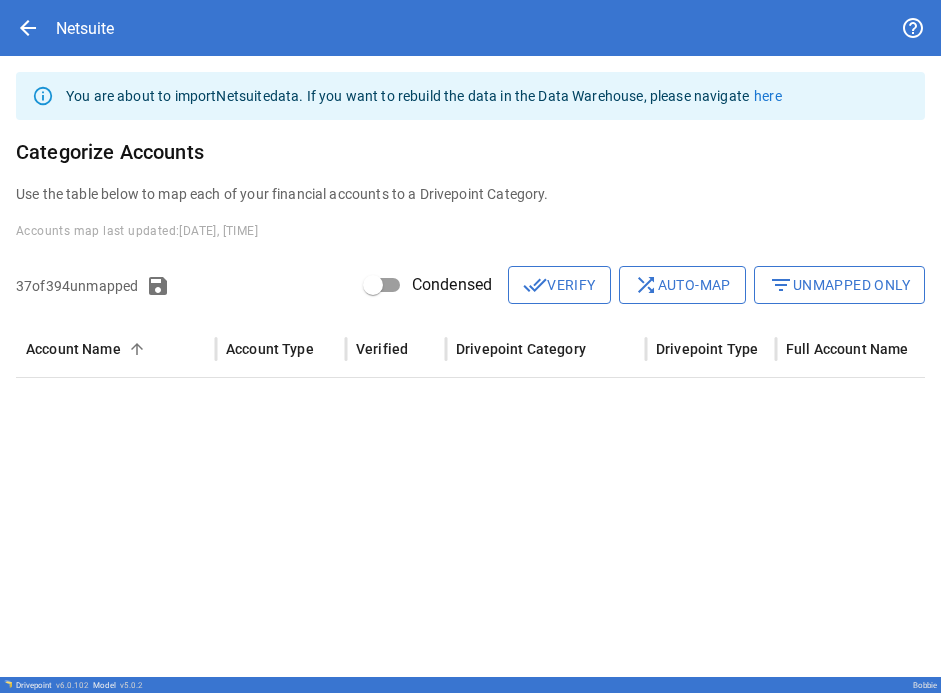 type on "**********" 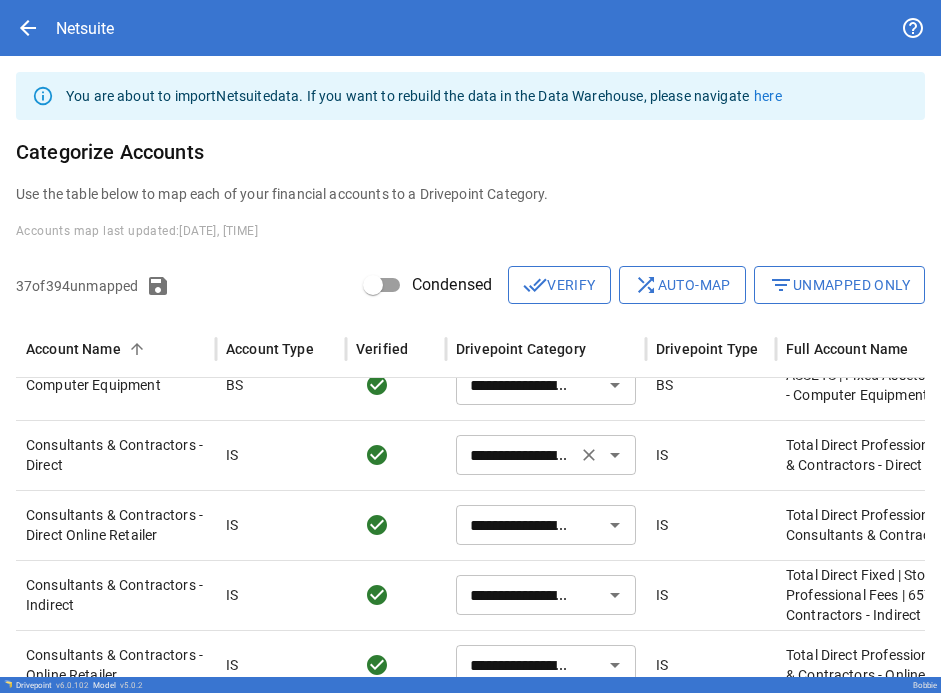 type on "**********" 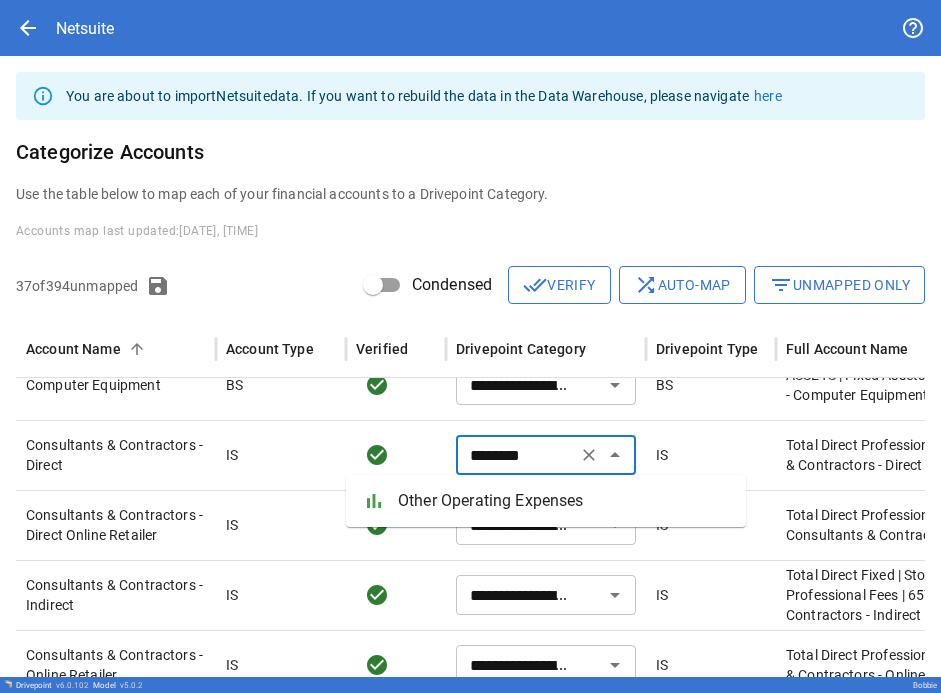 click on "Other Operating Expenses" at bounding box center [564, 501] 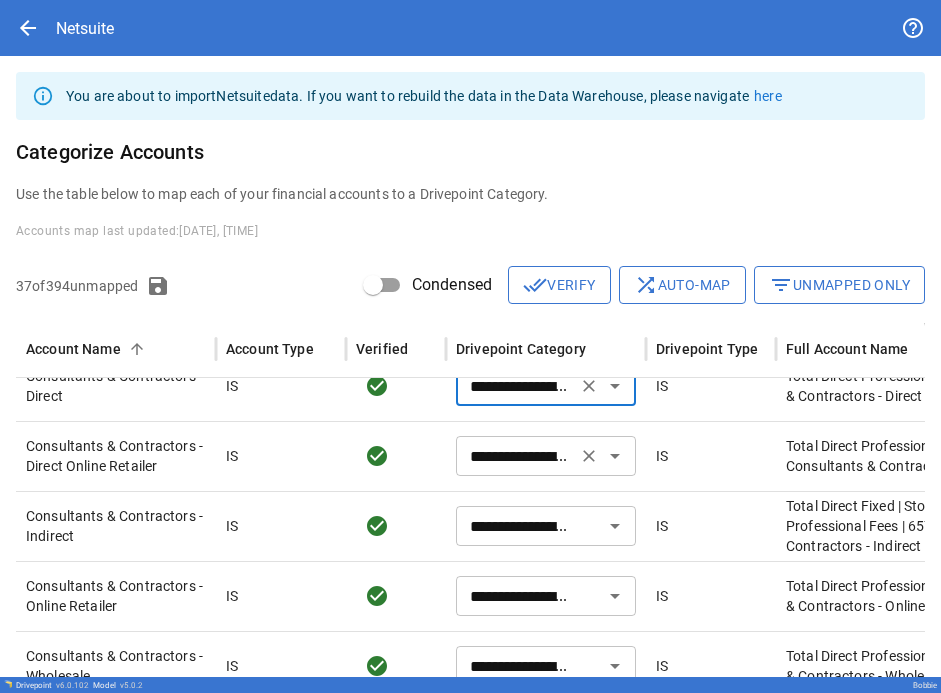 type on "**********" 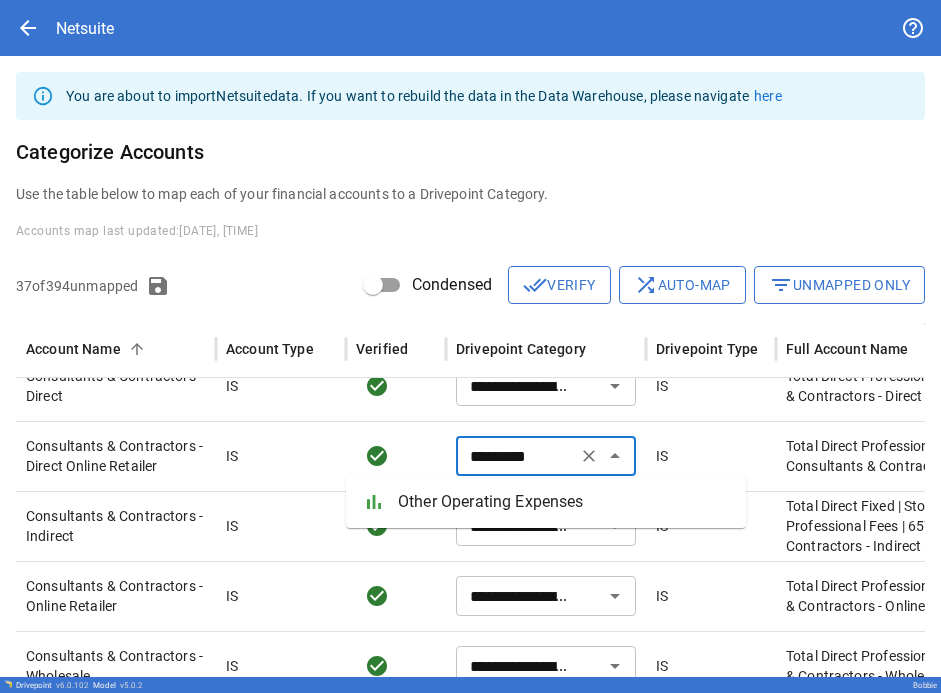 drag, startPoint x: 481, startPoint y: 502, endPoint x: 448, endPoint y: 528, distance: 42.0119 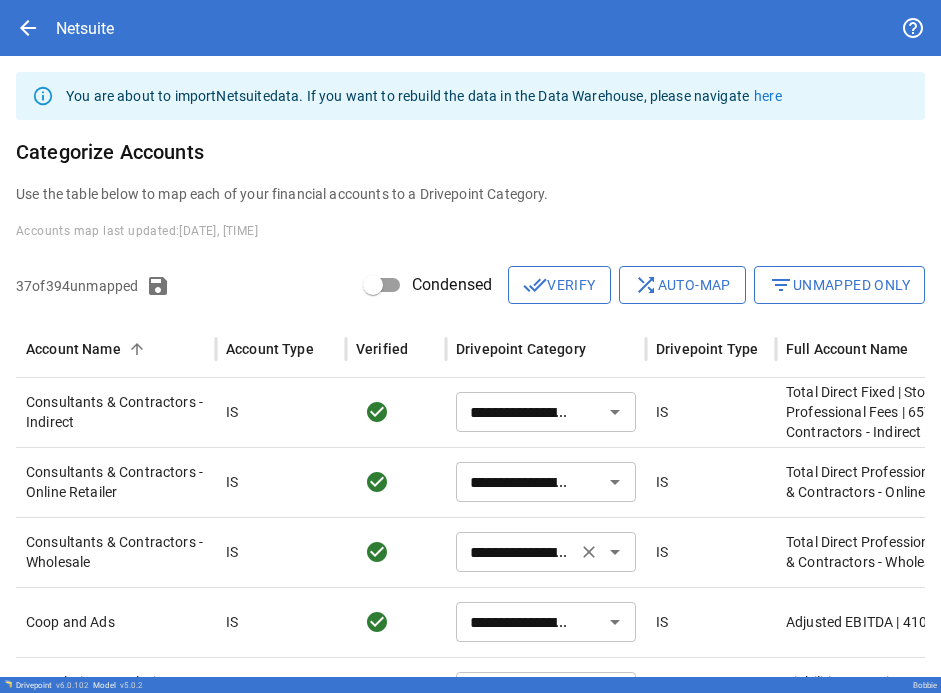 type on "**********" 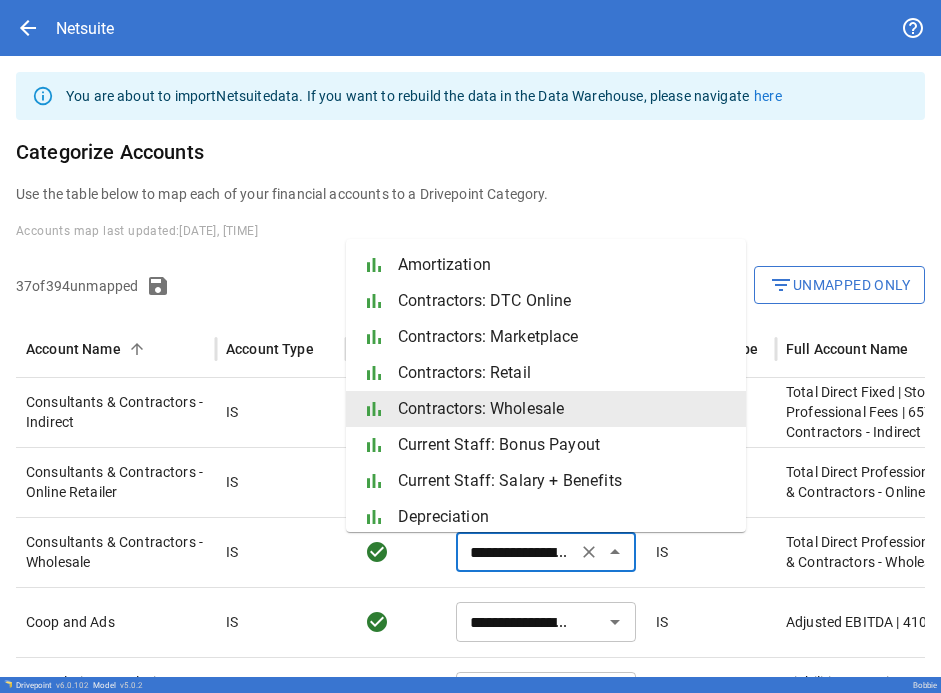 click on "**********" at bounding box center (516, 552) 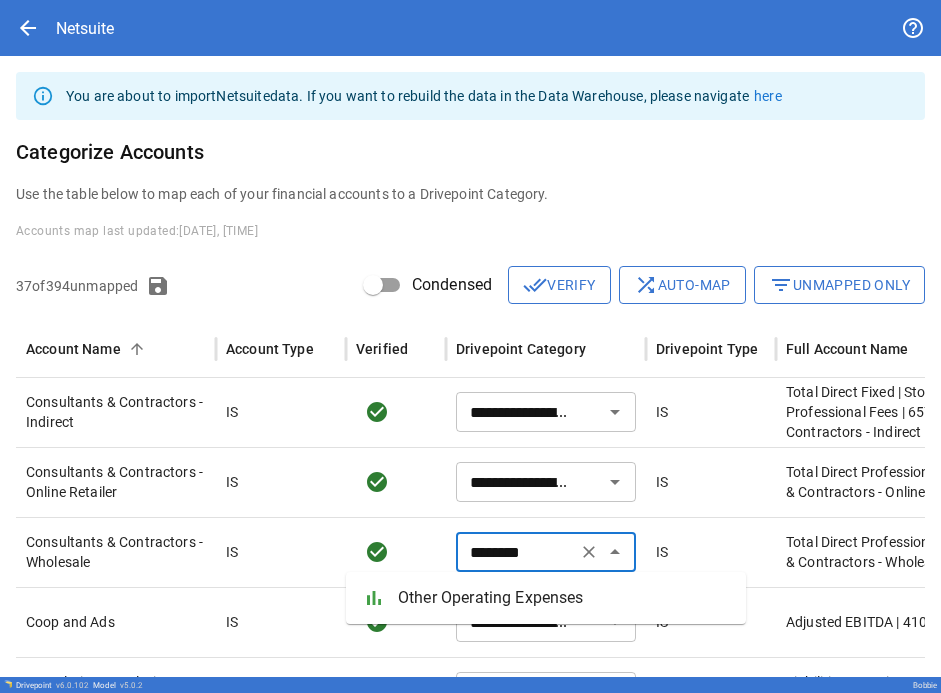 click on "Other Operating Expenses" at bounding box center [564, 598] 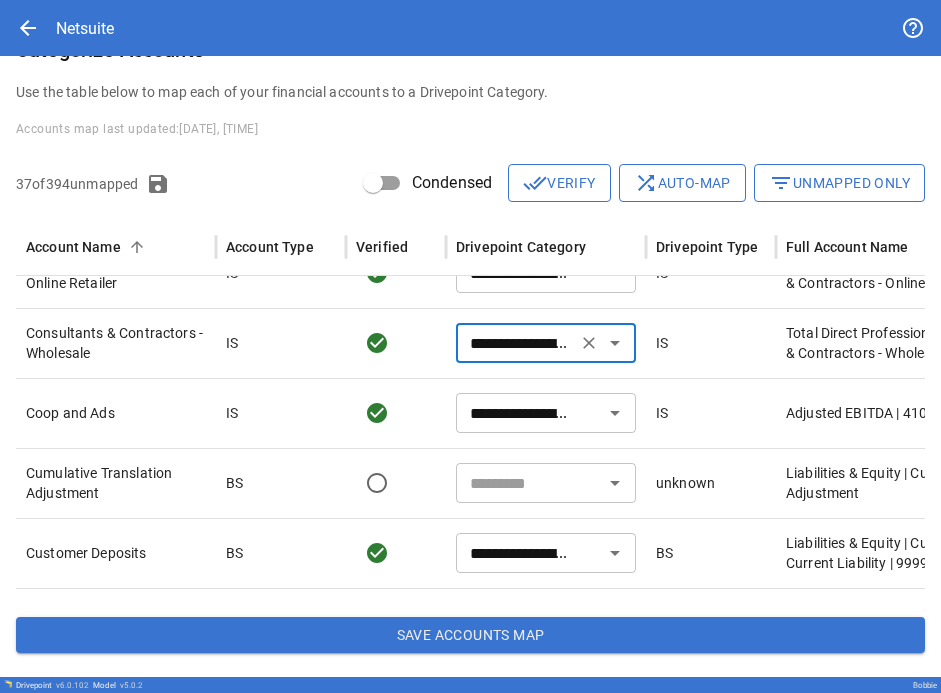type on "**********" 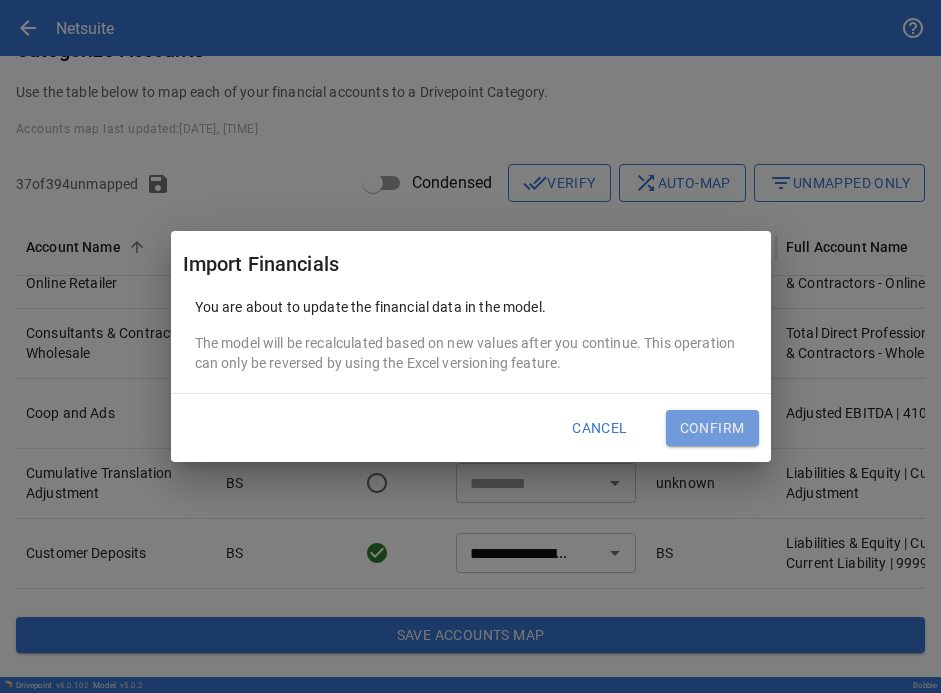 click on "Confirm" at bounding box center (712, 428) 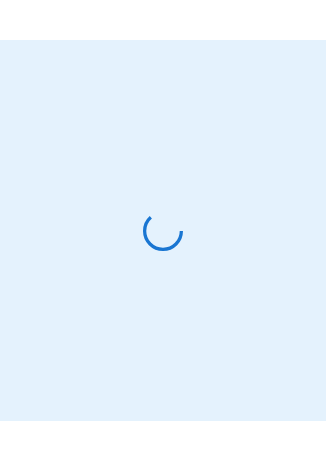 scroll, scrollTop: 0, scrollLeft: 0, axis: both 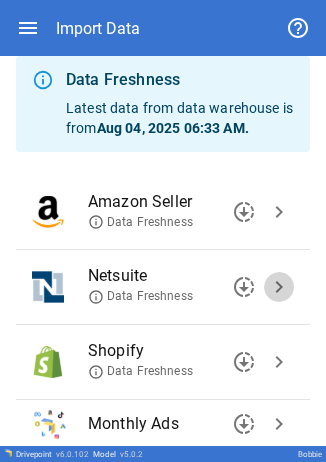 click on "chevron_right" at bounding box center [279, 287] 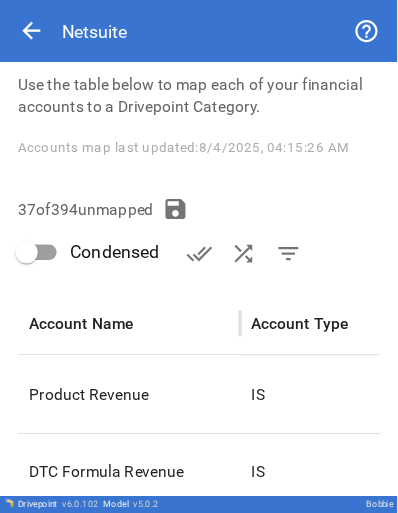 scroll, scrollTop: 164, scrollLeft: 0, axis: vertical 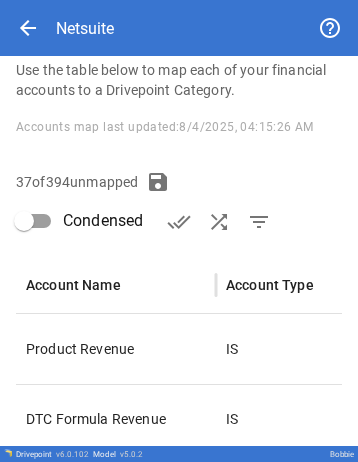 click on "37  of  394  unmapped Condensed done_all shuffle filter_list" at bounding box center (179, 202) 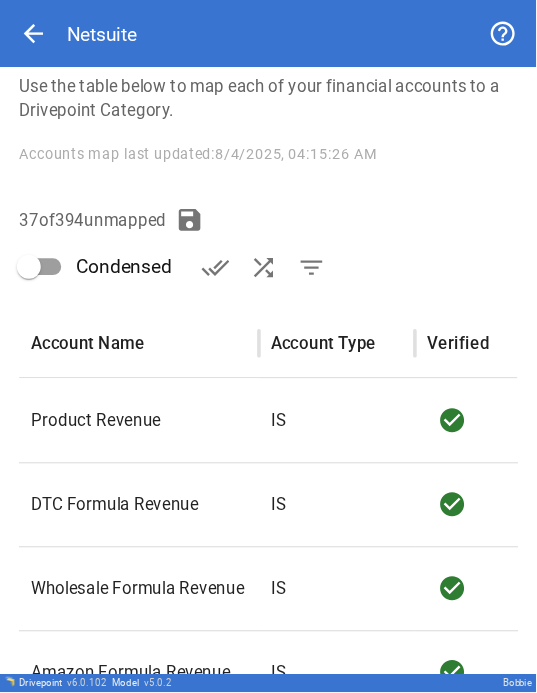 scroll, scrollTop: 163, scrollLeft: 0, axis: vertical 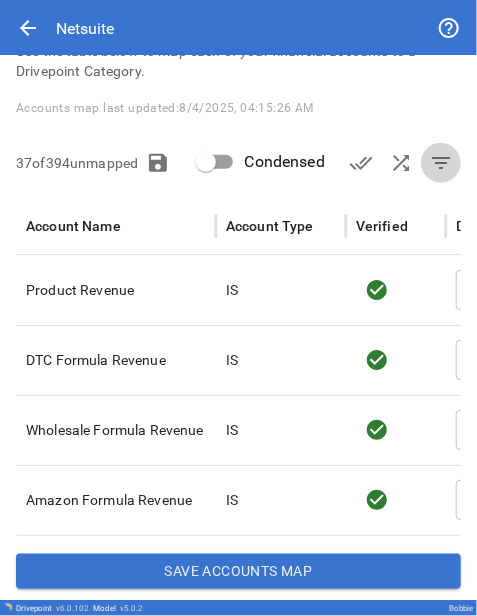 drag, startPoint x: 256, startPoint y: 224, endPoint x: 297, endPoint y: 182, distance: 58.694122 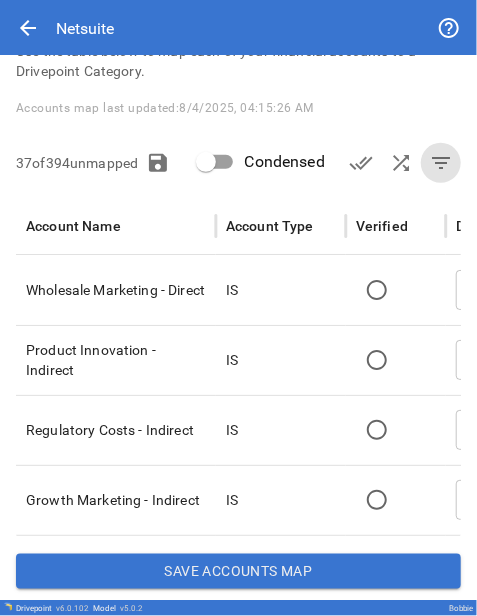 click on "37  of  394  unmapped Condensed done_all shuffle filter_list" at bounding box center [238, 163] 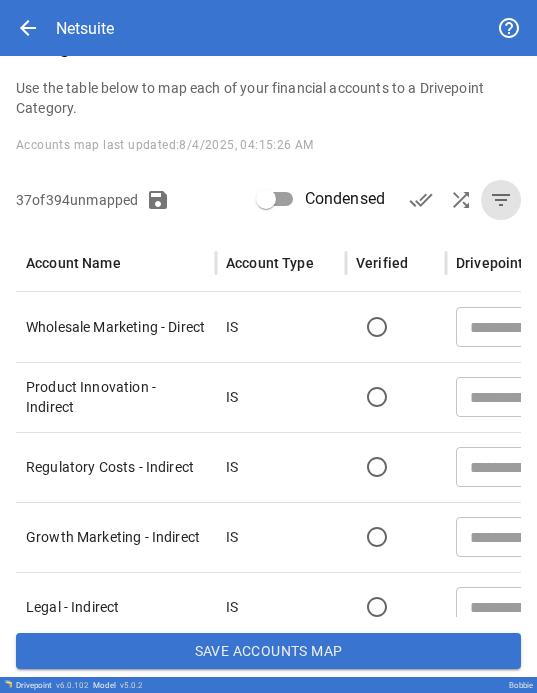 scroll, scrollTop: 123, scrollLeft: 0, axis: vertical 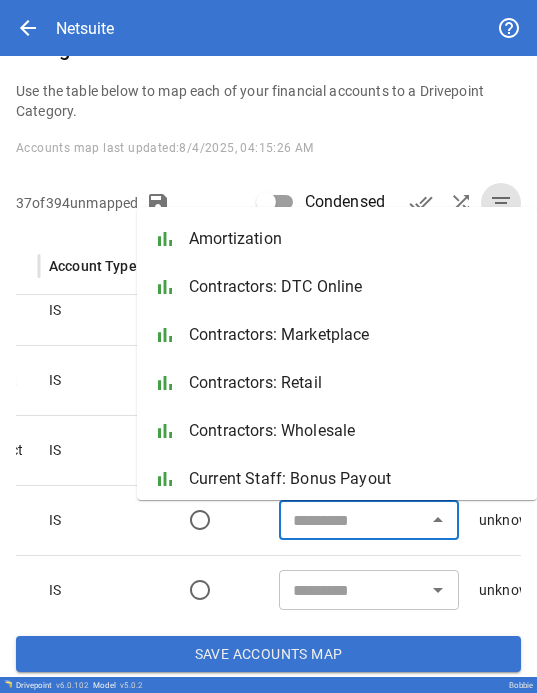 click at bounding box center (352, 520) 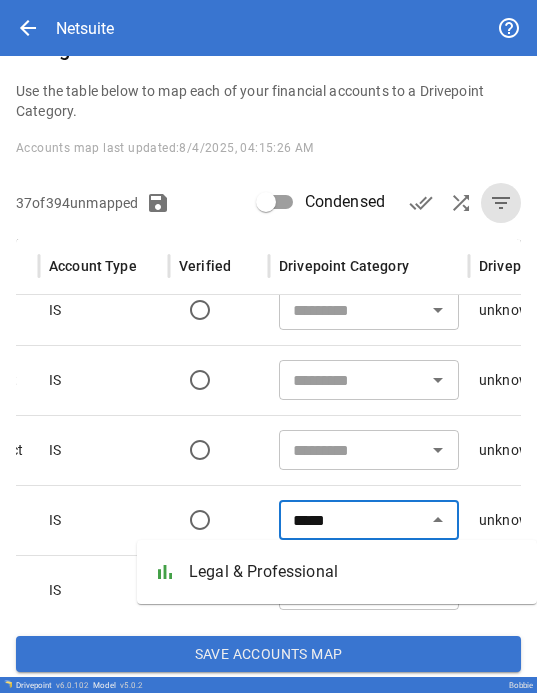 click on "Legal & Professional" at bounding box center [355, 572] 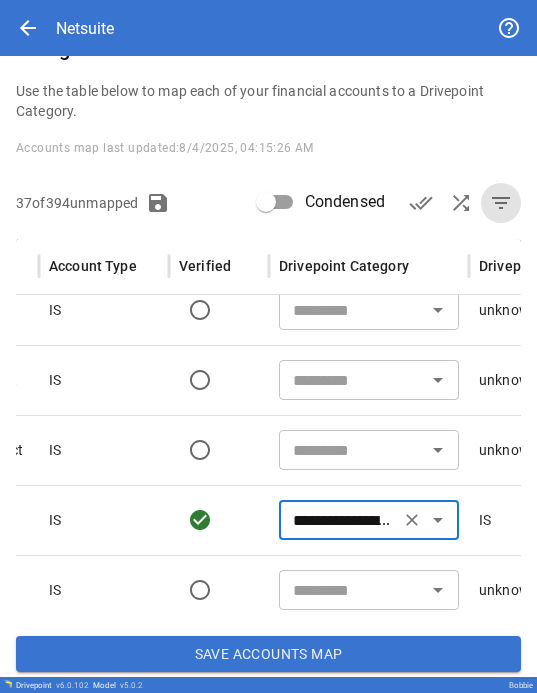 scroll, scrollTop: 90, scrollLeft: 117, axis: both 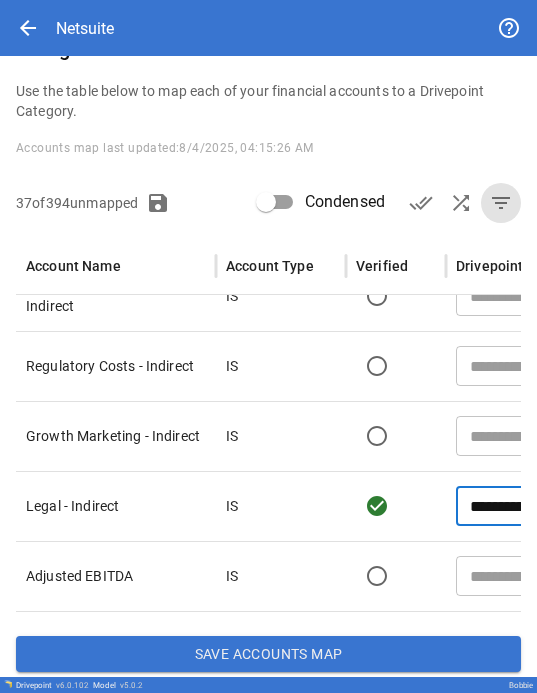 type on "**********" 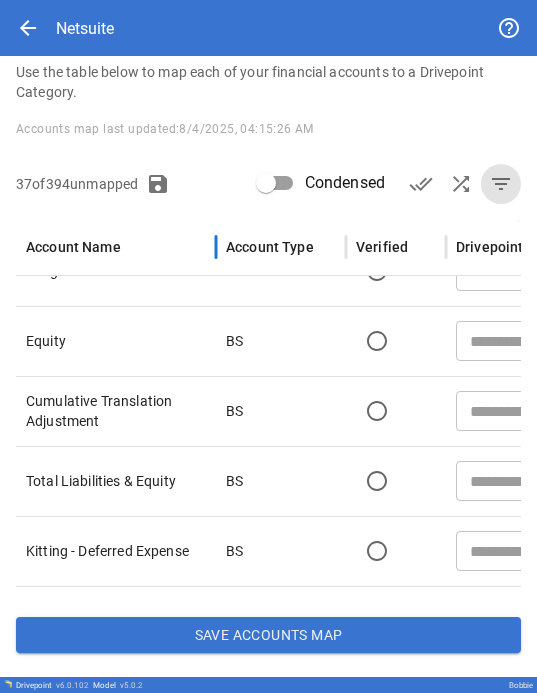 click on "Account Name" at bounding box center [116, 247] 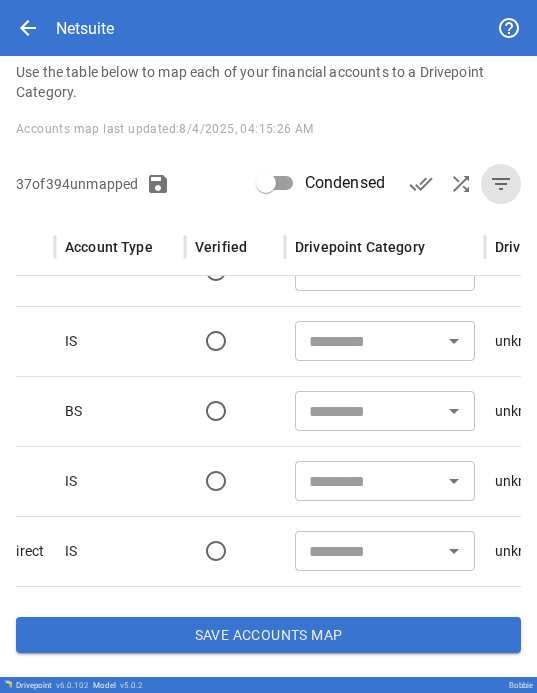 click at bounding box center (368, 551) 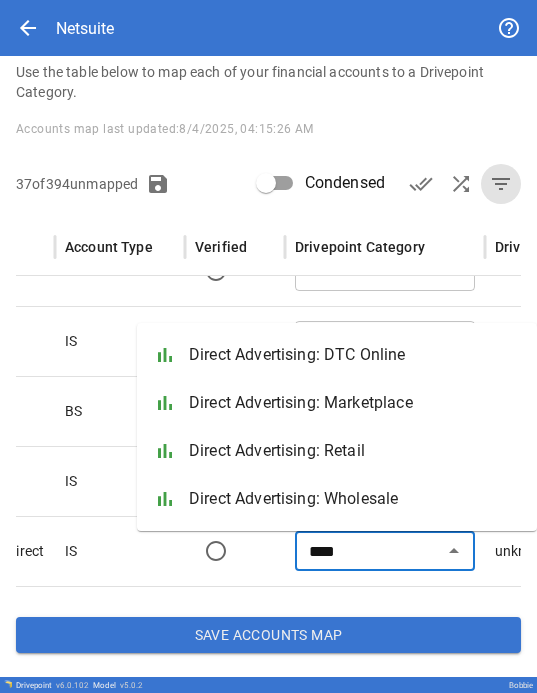 click on "bar_chart Direct Advertising: Wholesale" at bounding box center [337, 499] 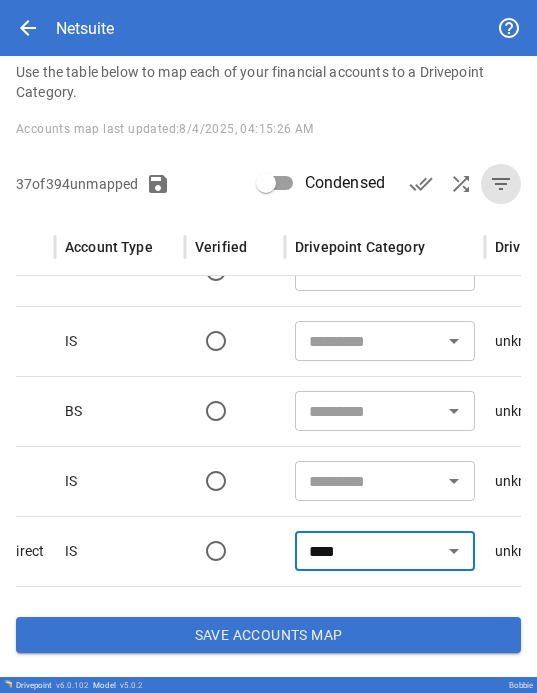 type on "**********" 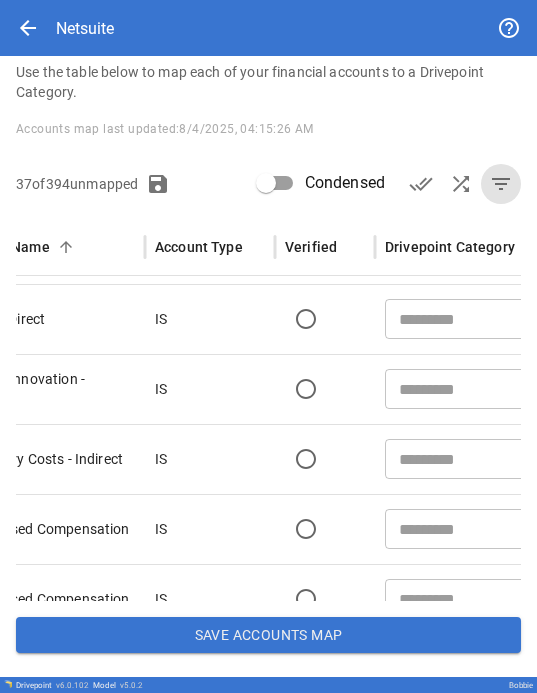 click at bounding box center [458, 389] 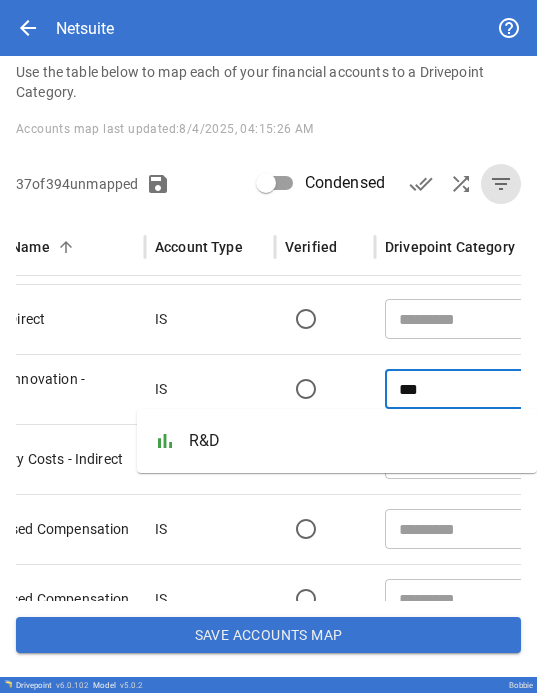 click on "R&D" at bounding box center (355, 441) 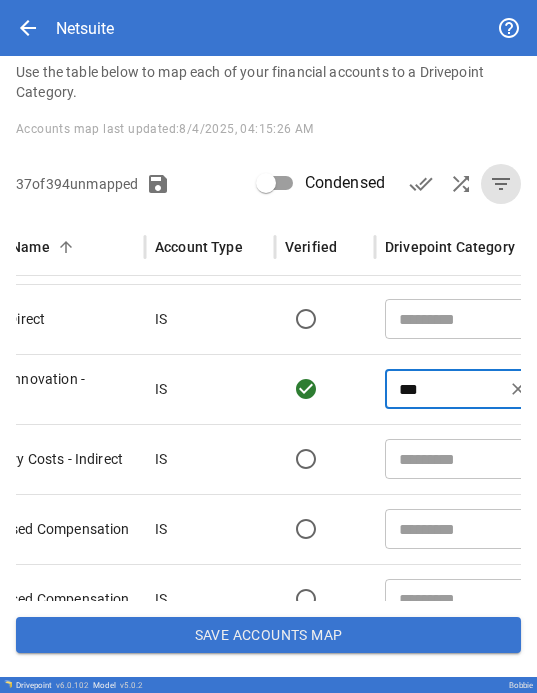 type on "***" 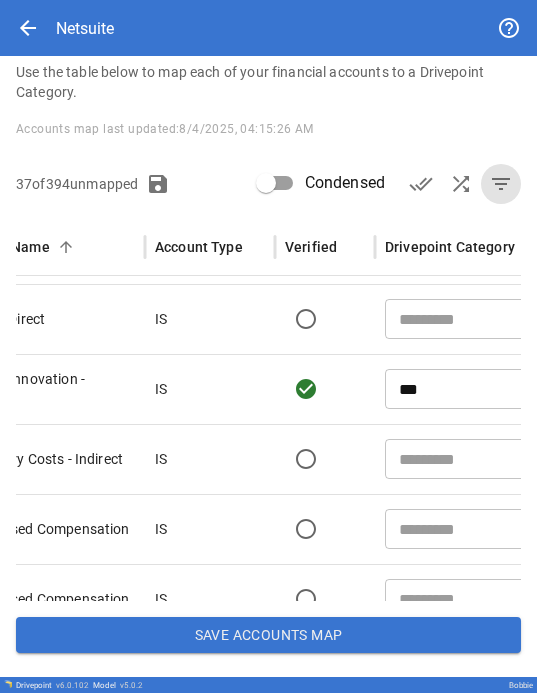 click on "You are about to import  Netsuite  data. If you want to rebuild the data in the Data Warehouse, please navigate here Categorize Accounts Use the table below to map each of your financial accounts to a Drivepoint Category. Accounts map last updated:  8/4/2025, 04:15:26 AM 37  of  394  unmapped Condensed done_all shuffle filter_list Account Name Account Type Verified Drivepoint Category Drivepoint Type Full Account Name Operating EBITDA IS ​ unknown Total Direct Fixed | Operating EBITDA Operating EBITDA % IS ​ unknown Total Direct Fixed | Operating EBITDA % Other Assets BS ​ unknown ASSETS | Other Assets Other Expense IS ​ unknown COGS FMV Amortization | Other Income and Expenses | Other Expense People - Direct IS ​ unknown People - Direct Product Innovation - Indirect IS *** ​ IS Total Direct Fixed | Product Development & R&D | 63020 - Product Innovation - Indirect Regulatory Costs - Indirect IS ​ unknown Total Direct Fixed | Brand Marketing | 65150 - Regulatory Costs - Indirect IS ​ unknown IS" at bounding box center [268, 295] 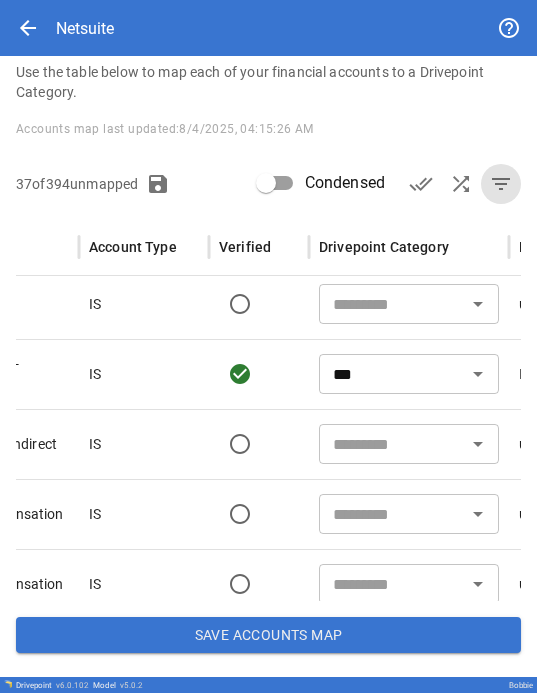 click at bounding box center (392, 444) 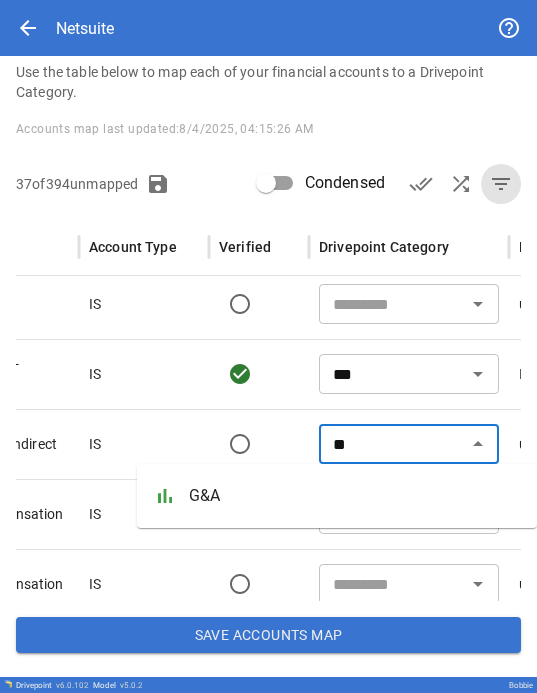 click on "G&A" at bounding box center [355, 496] 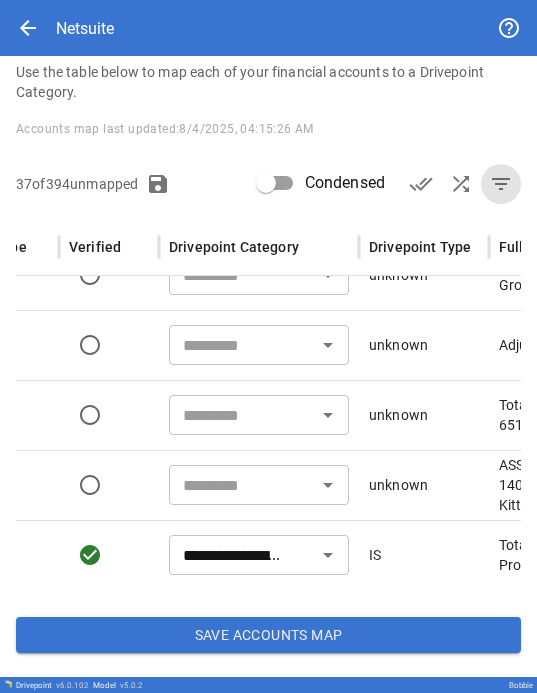 click on "​" at bounding box center (259, 415) 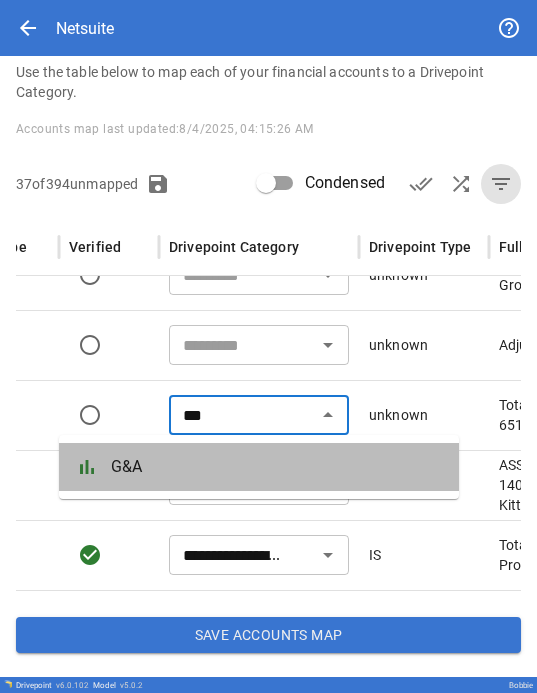 click on "G&A" at bounding box center [277, 467] 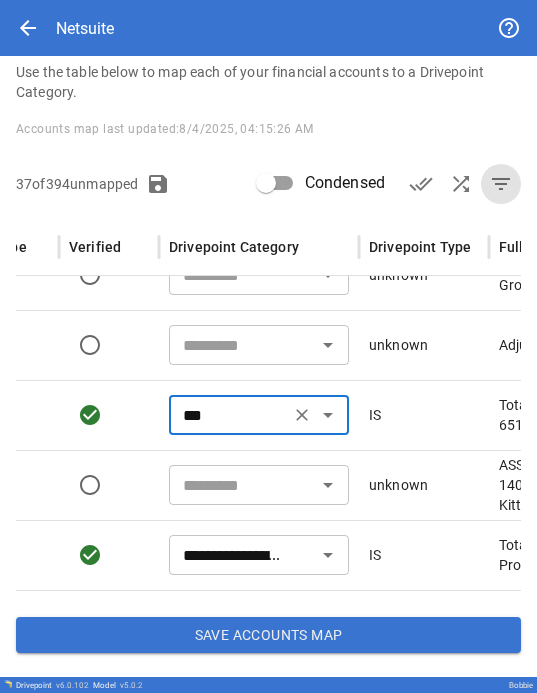 type on "***" 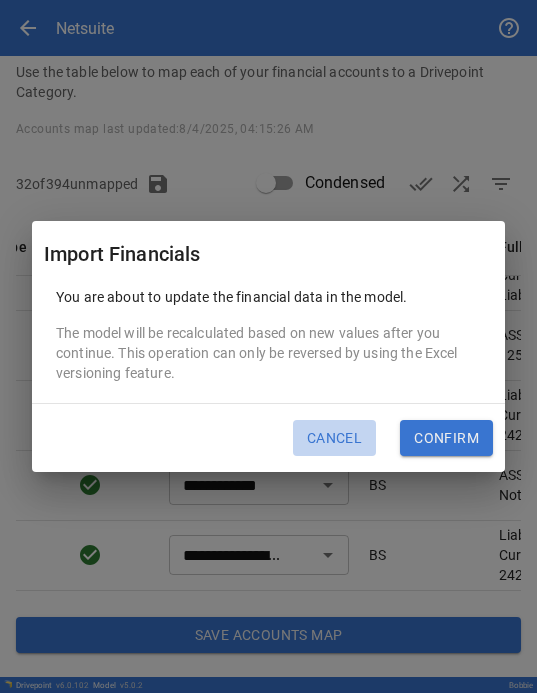 click on "Cancel" at bounding box center [334, 438] 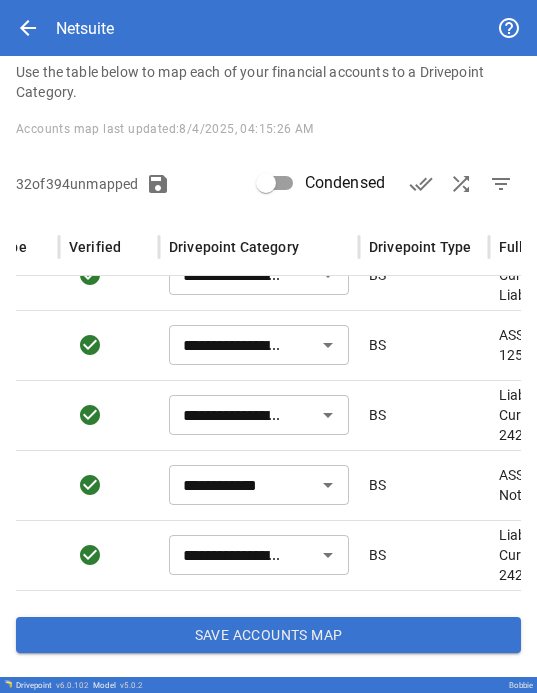 click on "filter_list" at bounding box center (501, 184) 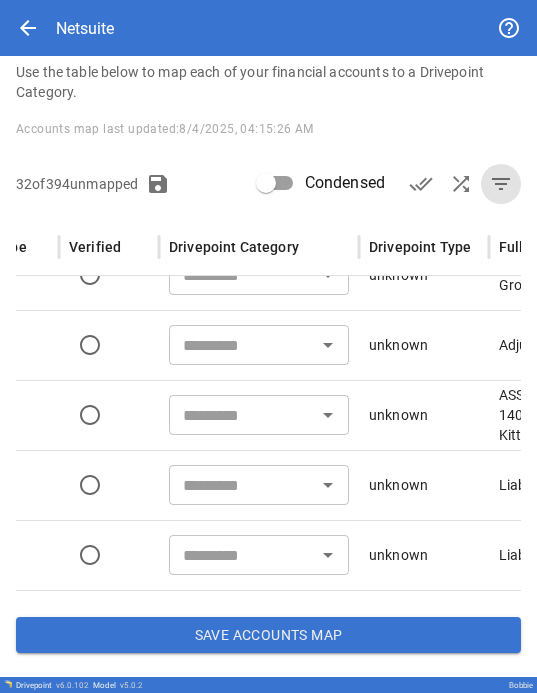 scroll, scrollTop: 666, scrollLeft: 213, axis: both 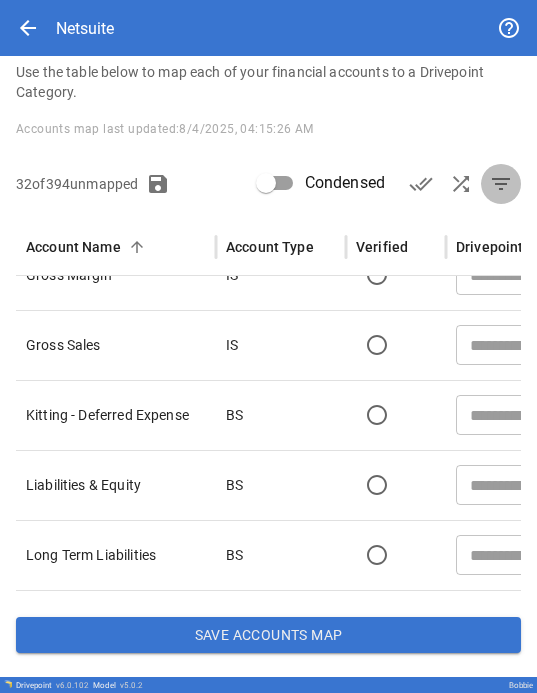 click on "filter_list" at bounding box center [501, 184] 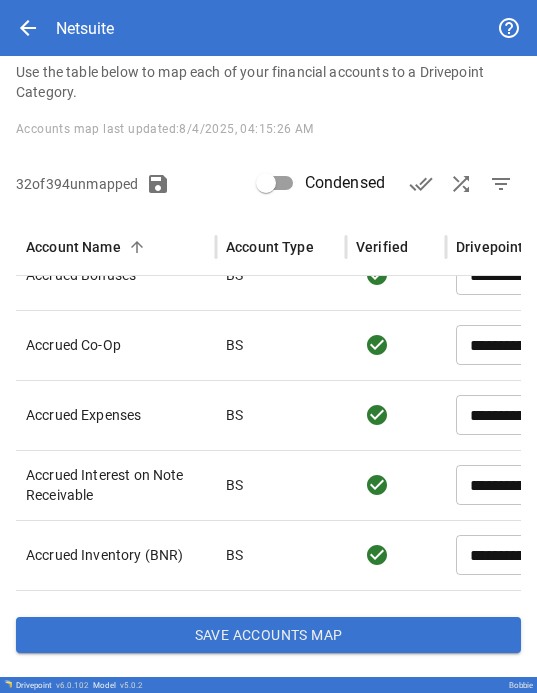 scroll, scrollTop: 617, scrollLeft: 0, axis: vertical 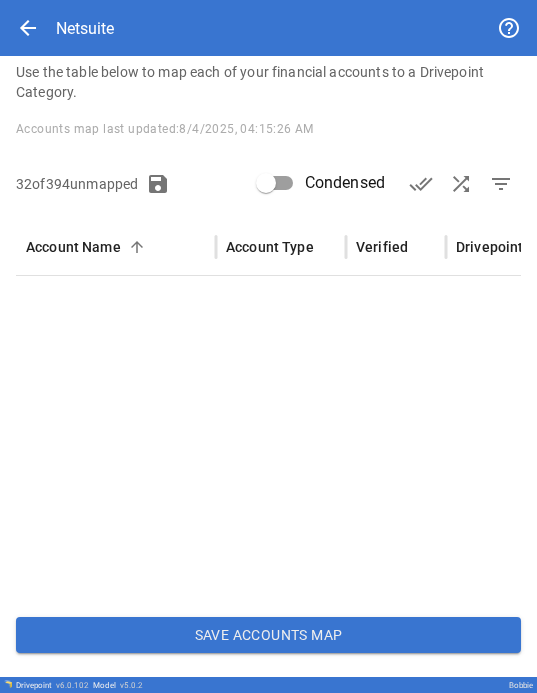 type on "**********" 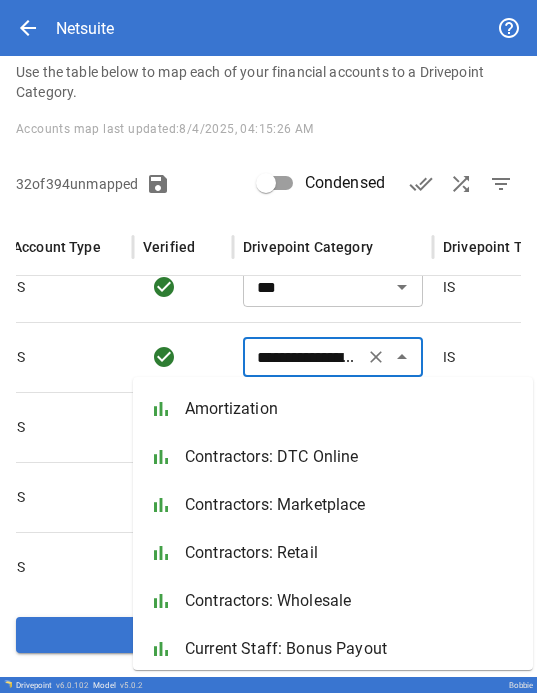 click on "**********" at bounding box center [303, 357] 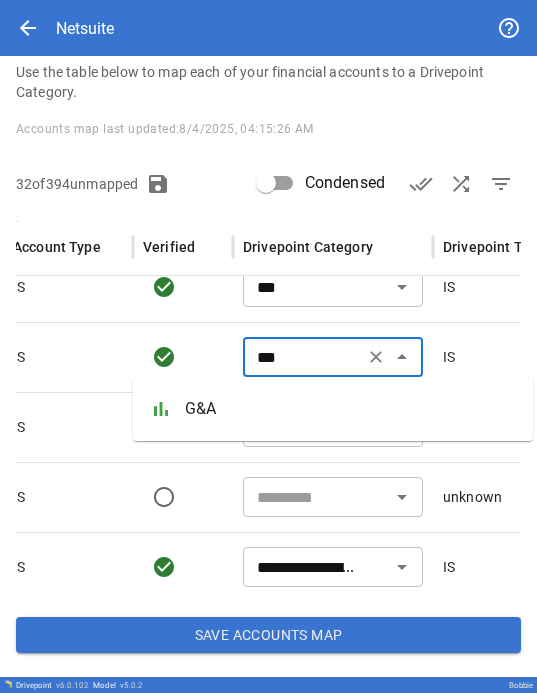 drag, startPoint x: 217, startPoint y: 411, endPoint x: 179, endPoint y: 637, distance: 229.17242 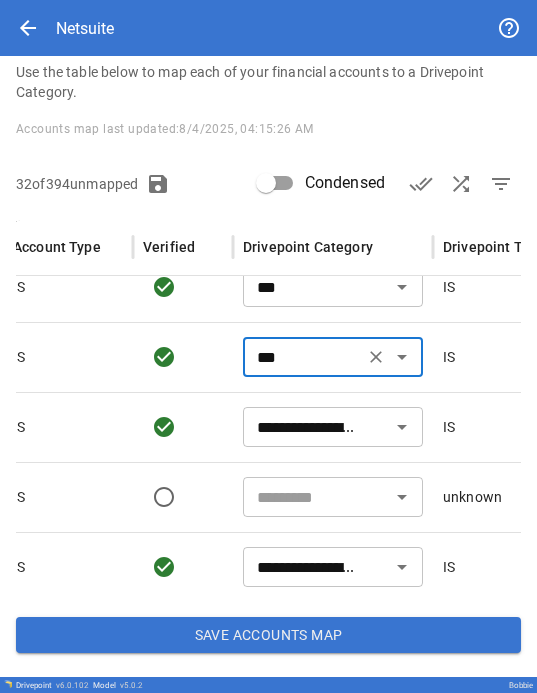 type on "***" 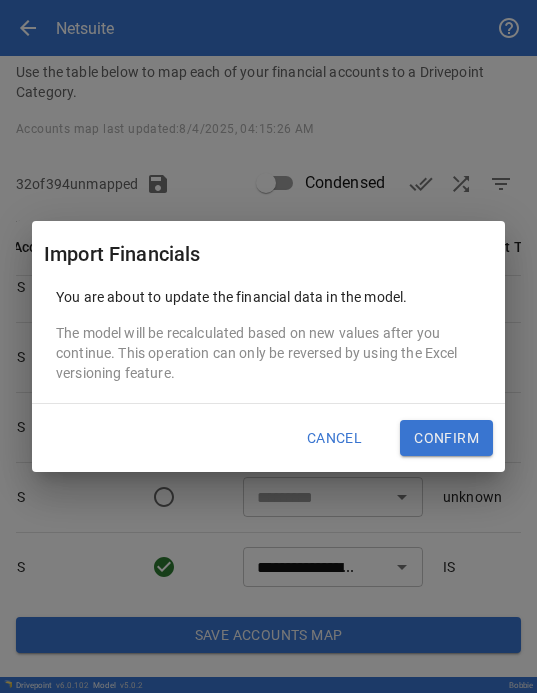 click on "Cancel" at bounding box center [334, 438] 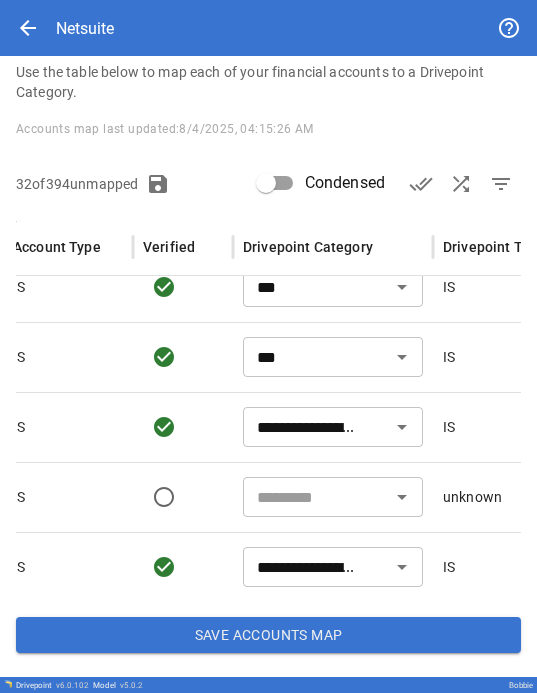 type 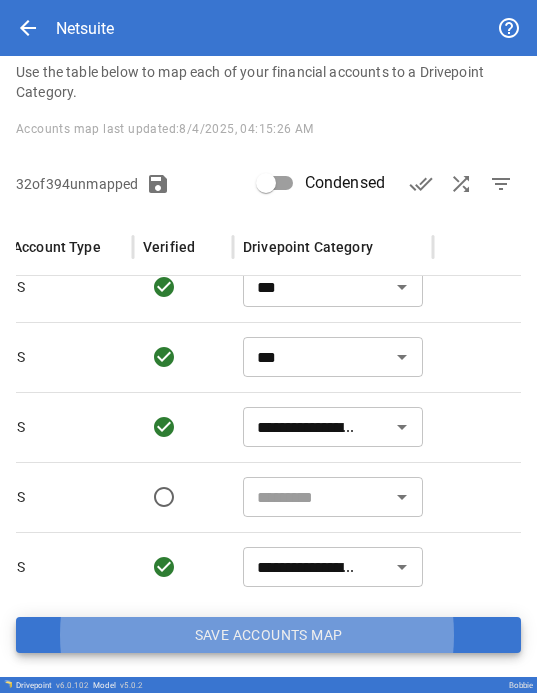 scroll, scrollTop: 26414, scrollLeft: 0, axis: vertical 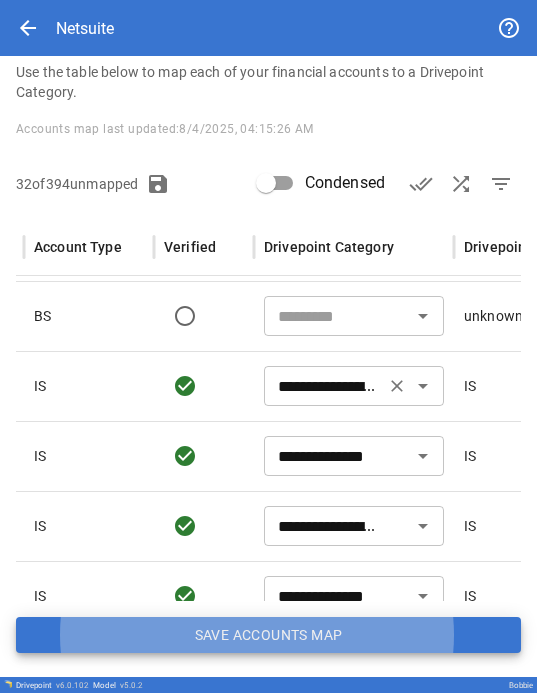 click on "**********" at bounding box center (324, 386) 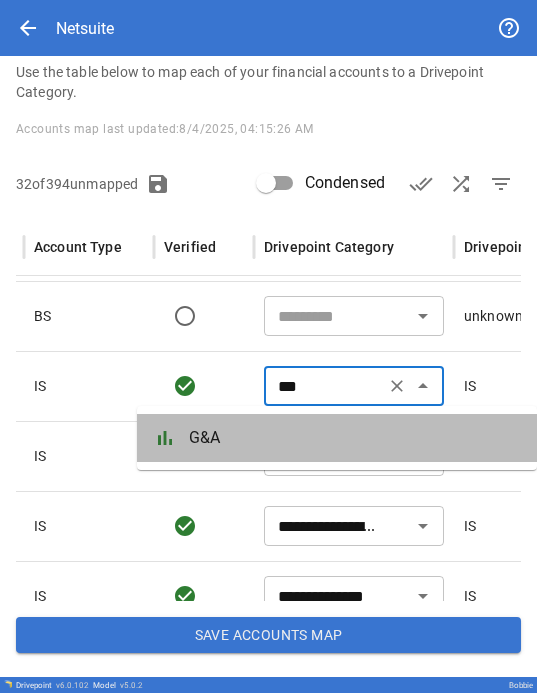 click on "G&A" at bounding box center [355, 438] 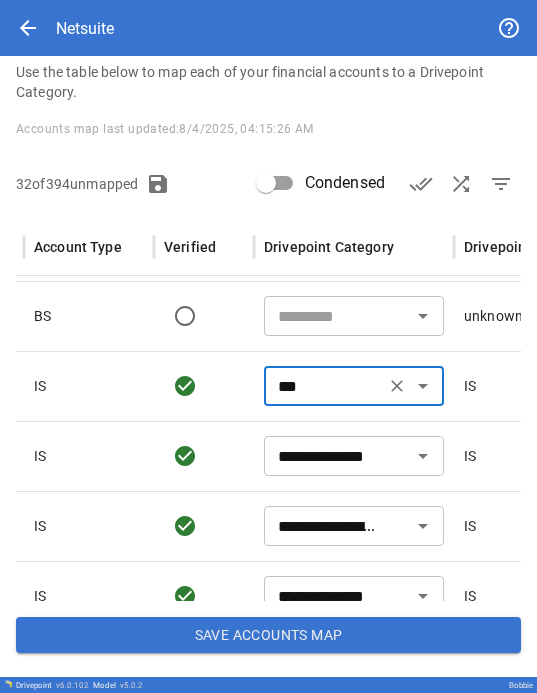 type on "***" 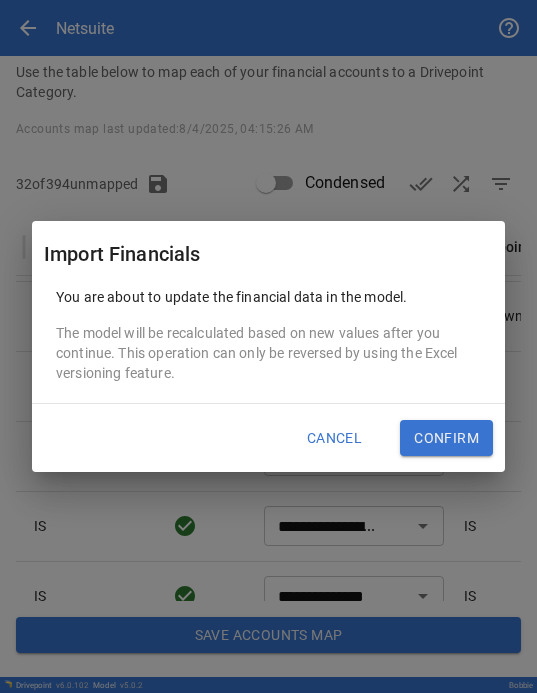 click on "Cancel" at bounding box center [334, 438] 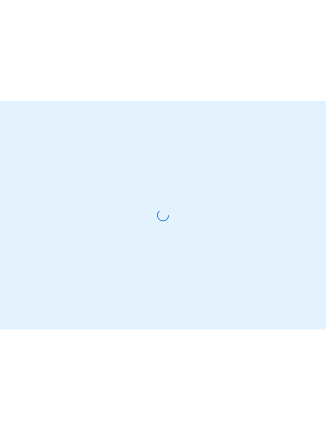 scroll, scrollTop: 0, scrollLeft: 0, axis: both 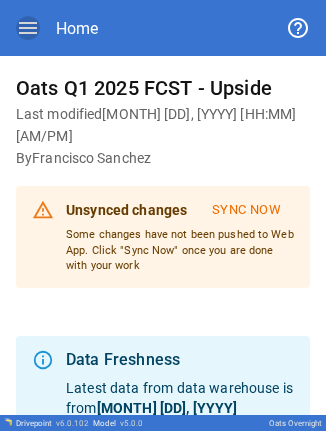click 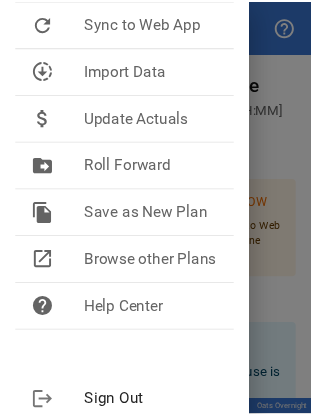 scroll, scrollTop: 298, scrollLeft: 0, axis: vertical 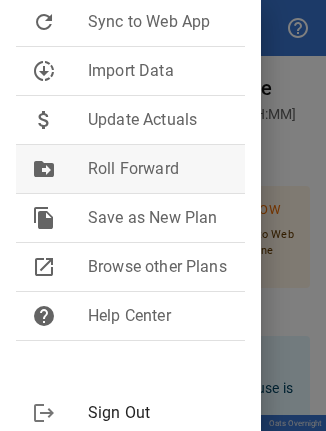 click on "Roll Forward" at bounding box center [158, 169] 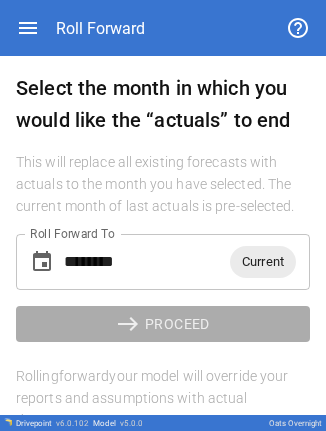 click on "******** Current Roll Forward To" at bounding box center (163, 262) 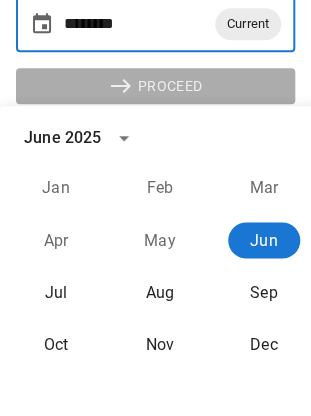 scroll, scrollTop: 239, scrollLeft: 0, axis: vertical 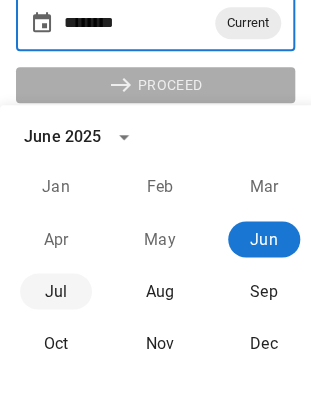 click on "Jul" at bounding box center (56, 291) 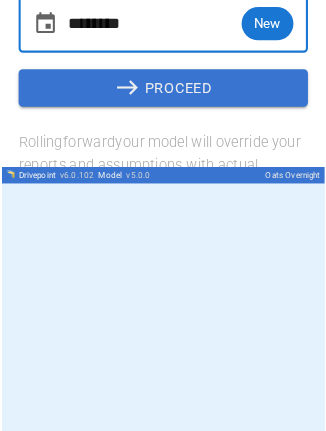 scroll, scrollTop: 0, scrollLeft: 0, axis: both 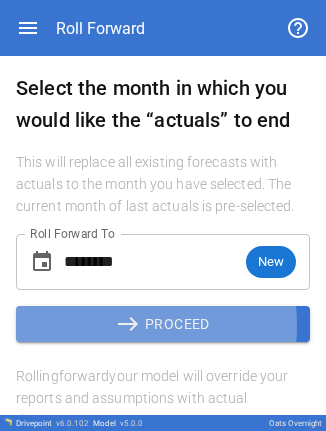 click on "east PROCEED" at bounding box center (163, 324) 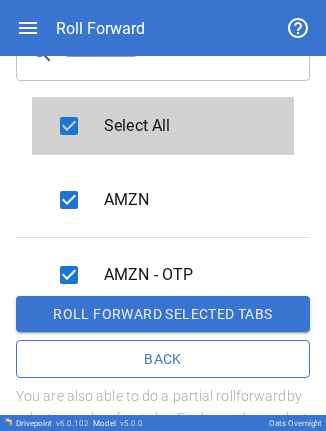 scroll, scrollTop: 210, scrollLeft: 0, axis: vertical 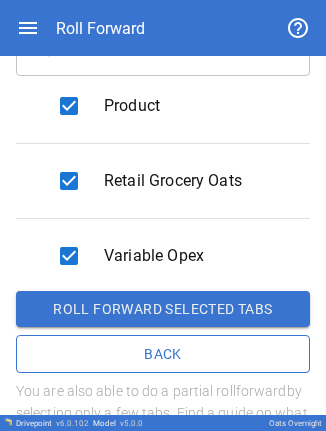click on "Roll forward selected tabs" at bounding box center (163, 309) 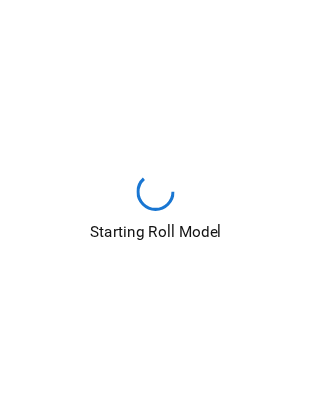 scroll, scrollTop: 134, scrollLeft: 0, axis: vertical 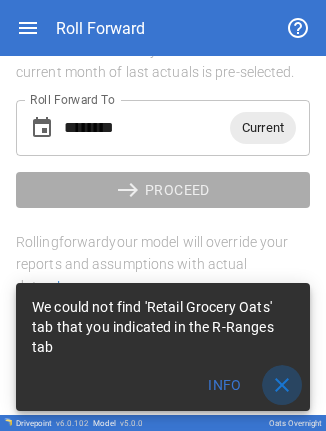 click on "close" at bounding box center (282, 385) 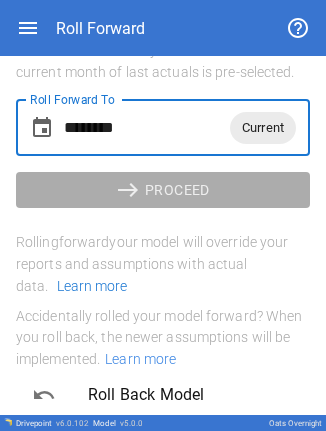 click on "********" at bounding box center [147, 128] 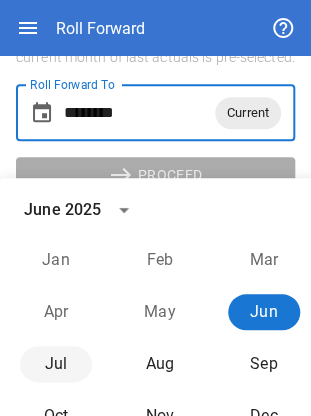 click on "Jul" at bounding box center (56, 364) 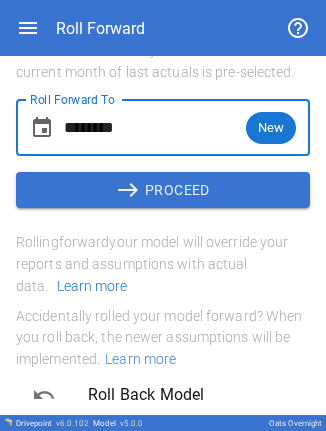 scroll, scrollTop: 134, scrollLeft: 0, axis: vertical 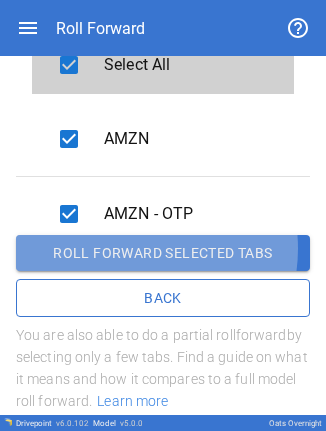 click on "Roll forward selected tabs" at bounding box center (163, 253) 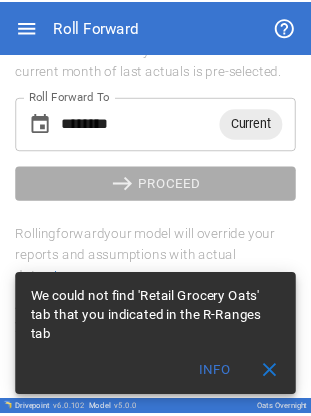 scroll, scrollTop: 94, scrollLeft: 0, axis: vertical 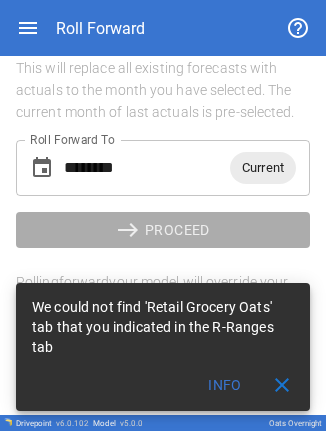 click on "close" at bounding box center (282, 385) 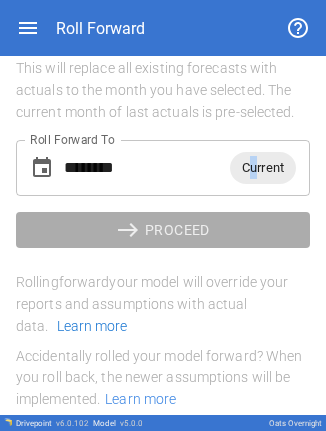 click on "Current" at bounding box center (263, 168) 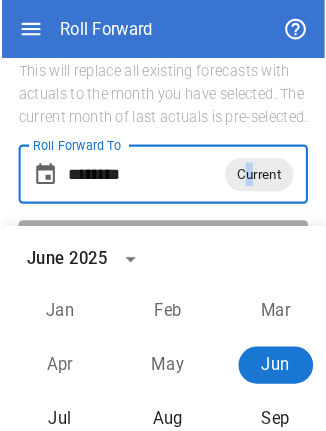 scroll, scrollTop: 126, scrollLeft: 0, axis: vertical 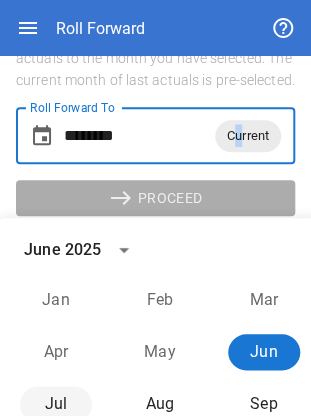 click on "Jul" at bounding box center (56, 404) 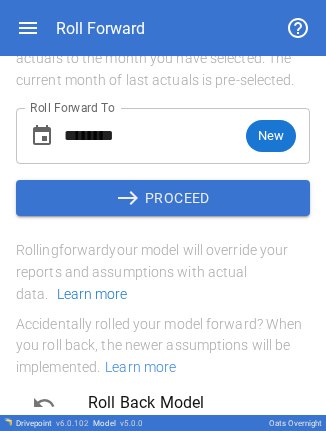 scroll, scrollTop: 94, scrollLeft: 0, axis: vertical 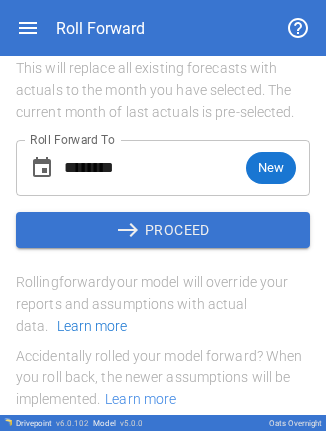 click on "east PROCEED" at bounding box center [163, 230] 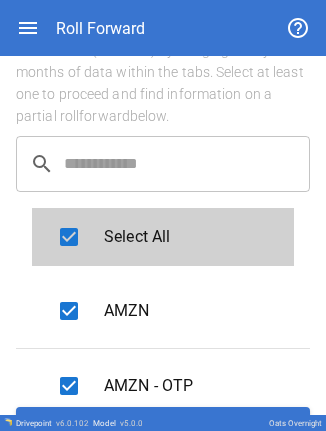scroll, scrollTop: 266, scrollLeft: 0, axis: vertical 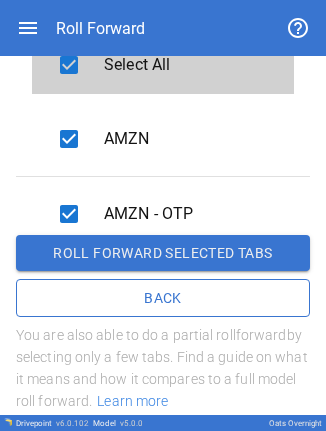 click on "Roll forward selected tabs" at bounding box center [163, 253] 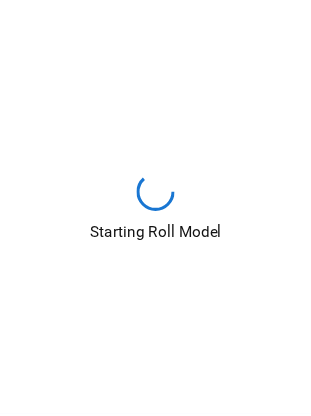 scroll, scrollTop: 134, scrollLeft: 0, axis: vertical 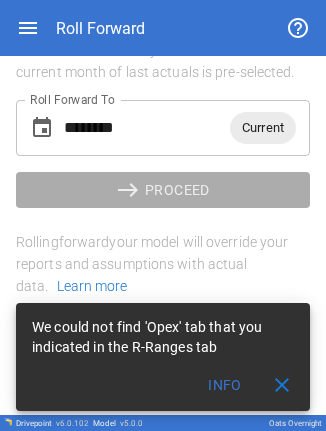 click on "close" at bounding box center (282, 385) 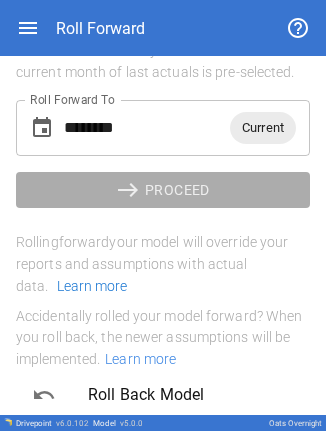 click on "Current" at bounding box center [263, 127] 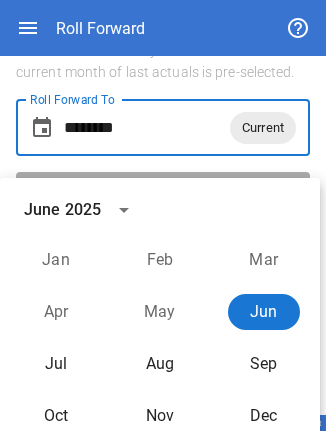 scroll, scrollTop: 166, scrollLeft: 0, axis: vertical 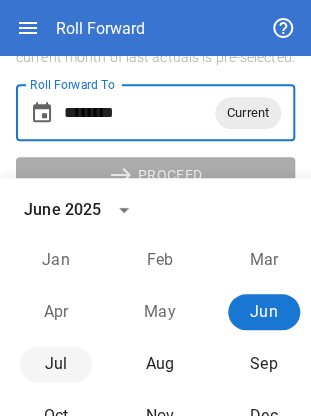 click on "Jul" at bounding box center (56, 364) 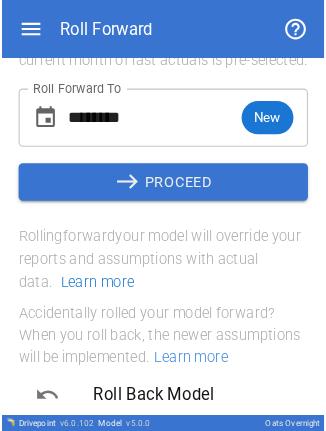 scroll, scrollTop: 134, scrollLeft: 0, axis: vertical 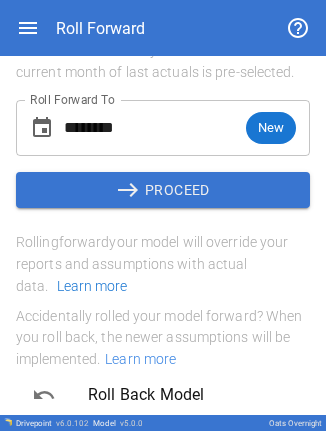 click on "east" at bounding box center [130, 190] 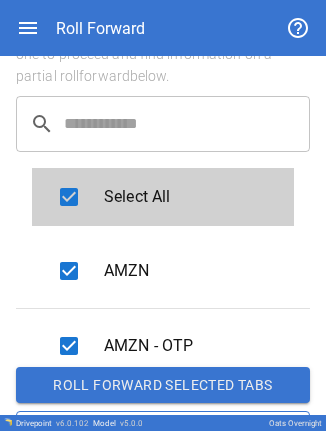 scroll, scrollTop: 266, scrollLeft: 0, axis: vertical 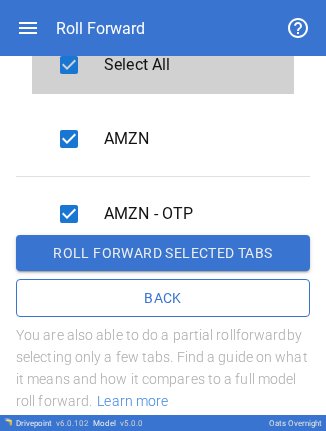 click on "Roll forward selected tabs" at bounding box center (163, 253) 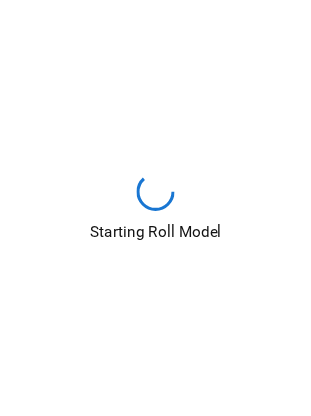scroll, scrollTop: 134, scrollLeft: 0, axis: vertical 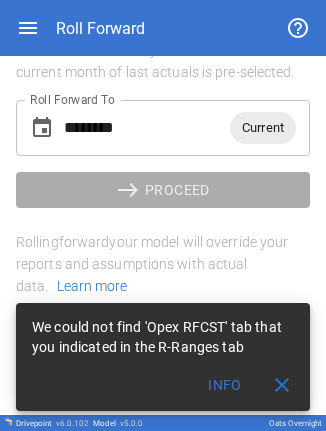 click on "close" at bounding box center (282, 385) 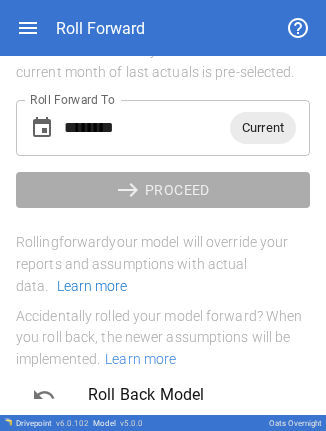 click on "Current" at bounding box center [263, 127] 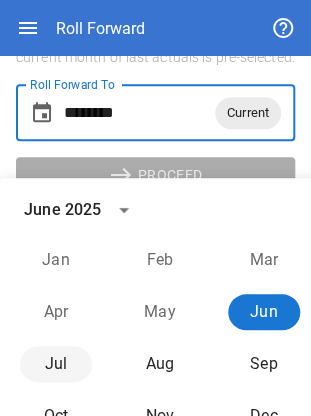 click on "Jul" at bounding box center [56, 364] 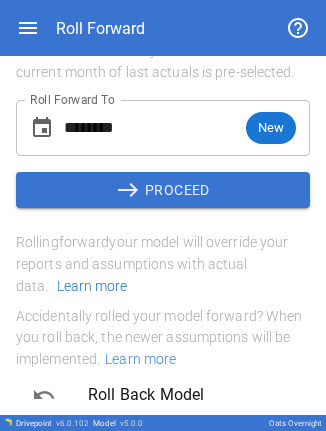 scroll, scrollTop: 134, scrollLeft: 0, axis: vertical 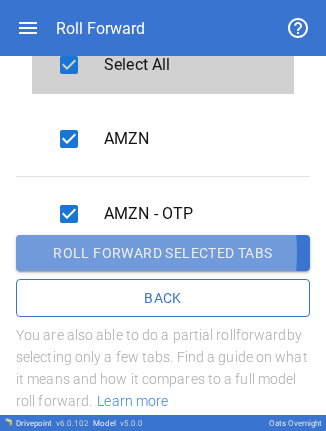 click on "Roll forward selected tabs" at bounding box center [163, 253] 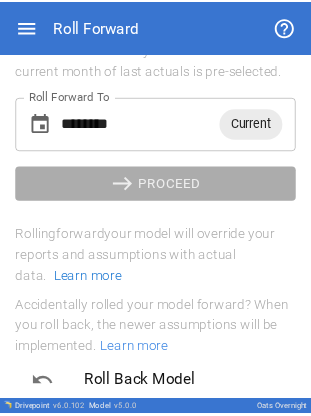 scroll, scrollTop: 134, scrollLeft: 0, axis: vertical 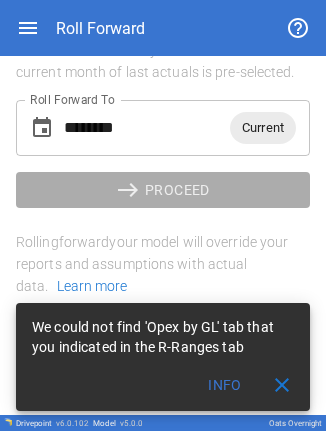 click on "Current" at bounding box center [263, 127] 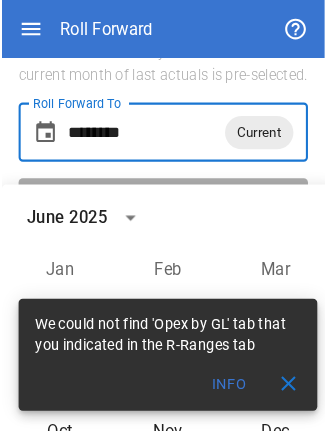 scroll, scrollTop: 166, scrollLeft: 0, axis: vertical 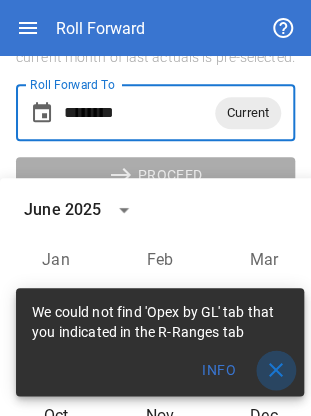 click on "close" at bounding box center [276, 370] 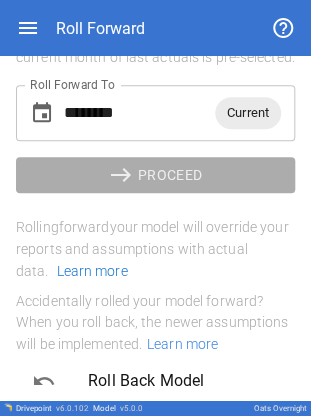 scroll, scrollTop: 134, scrollLeft: 0, axis: vertical 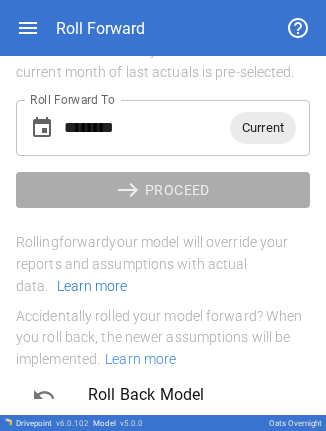 click on "Current" at bounding box center (263, 127) 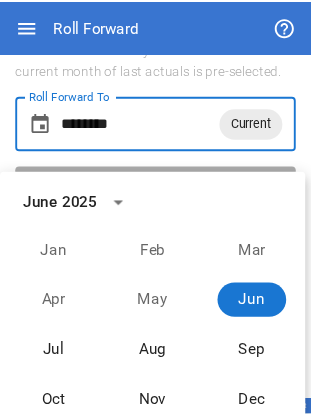 scroll, scrollTop: 166, scrollLeft: 0, axis: vertical 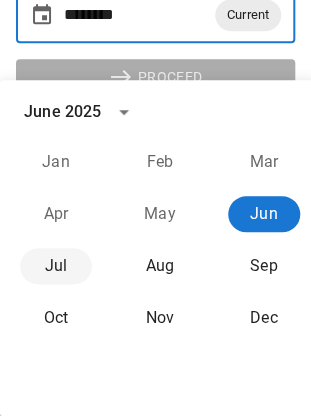 click on "Jul" at bounding box center [56, 266] 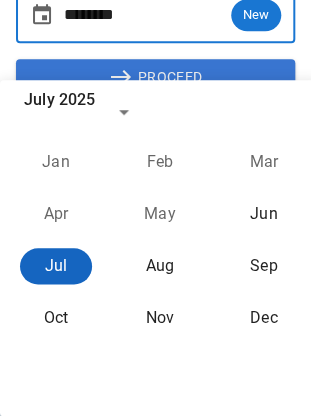 type on "********" 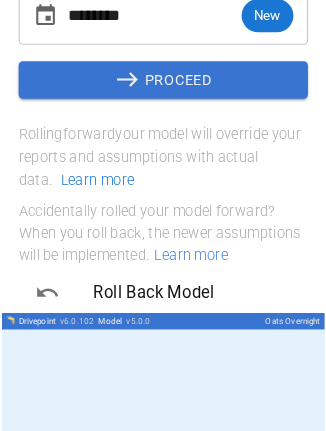 scroll, scrollTop: 0, scrollLeft: 0, axis: both 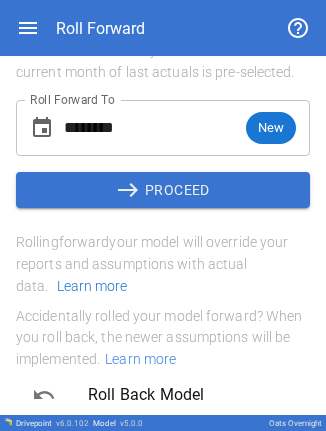 click on "east PROCEED" at bounding box center [163, 190] 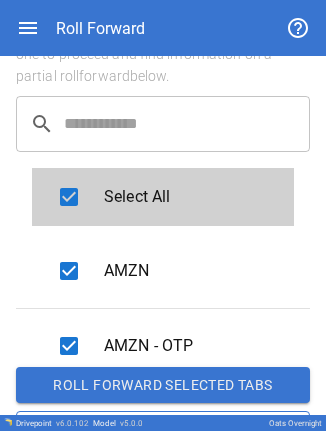 click on "Roll forward selected tabs" at bounding box center (163, 385) 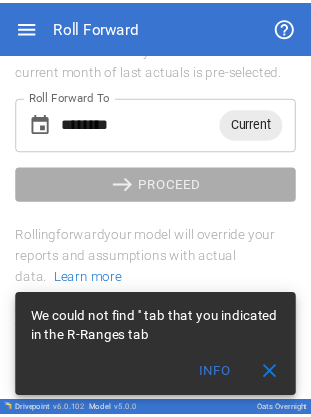 scroll, scrollTop: 133, scrollLeft: 0, axis: vertical 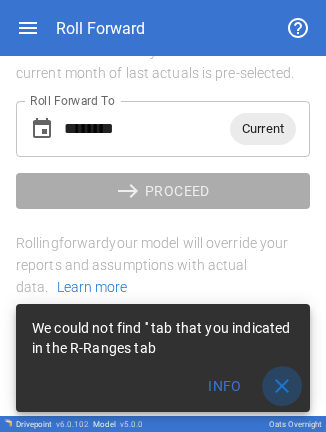 click on "close" at bounding box center (282, 386) 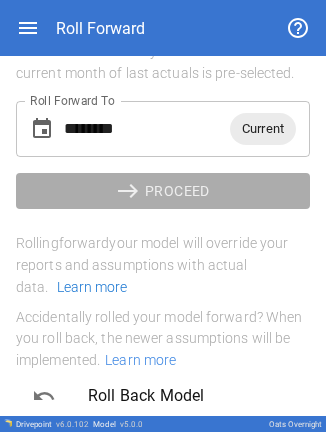 click on "Current" at bounding box center (263, 128) 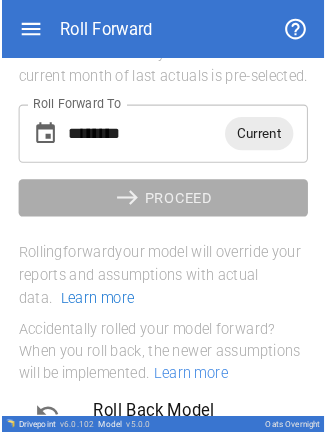 scroll, scrollTop: 165, scrollLeft: 0, axis: vertical 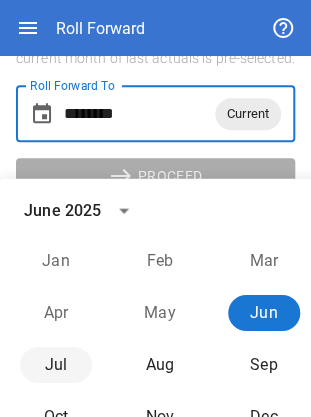click on "Jul" at bounding box center (56, 365) 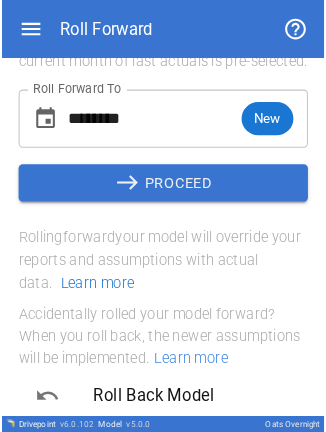 scroll, scrollTop: 133, scrollLeft: 0, axis: vertical 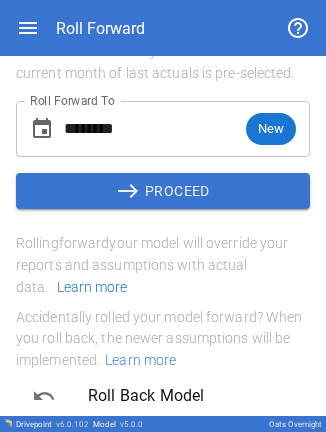 click on "east PROCEED" at bounding box center [163, 191] 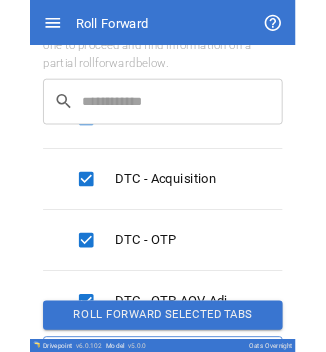 scroll, scrollTop: 588, scrollLeft: 0, axis: vertical 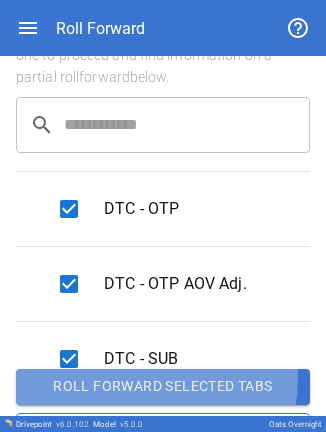 click on "Roll forward selected tabs" at bounding box center (163, 387) 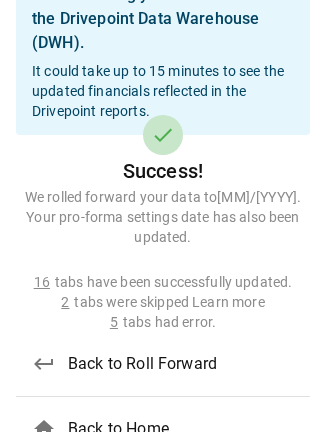 type 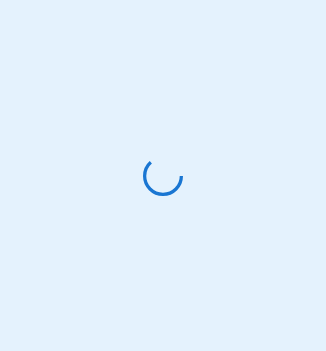 scroll, scrollTop: 0, scrollLeft: 0, axis: both 